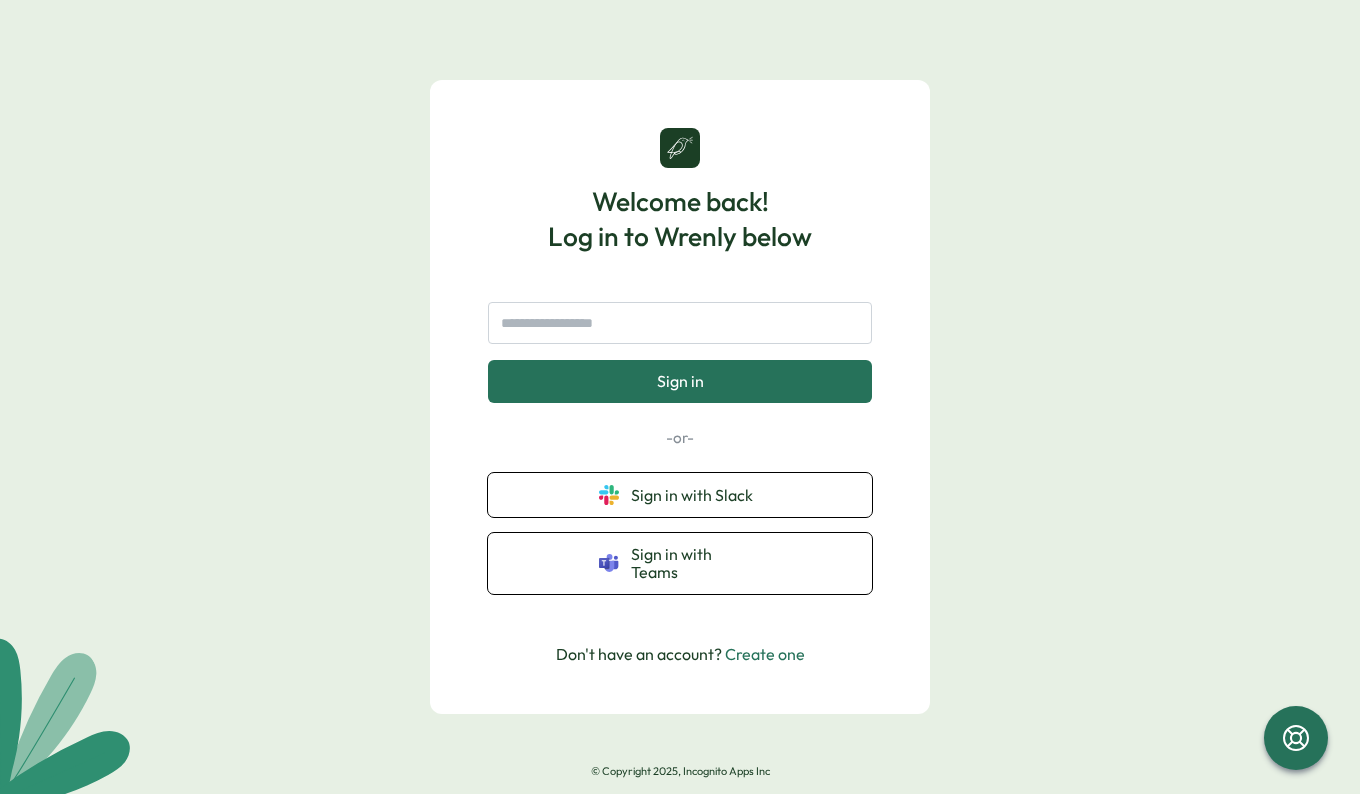 scroll, scrollTop: 0, scrollLeft: 0, axis: both 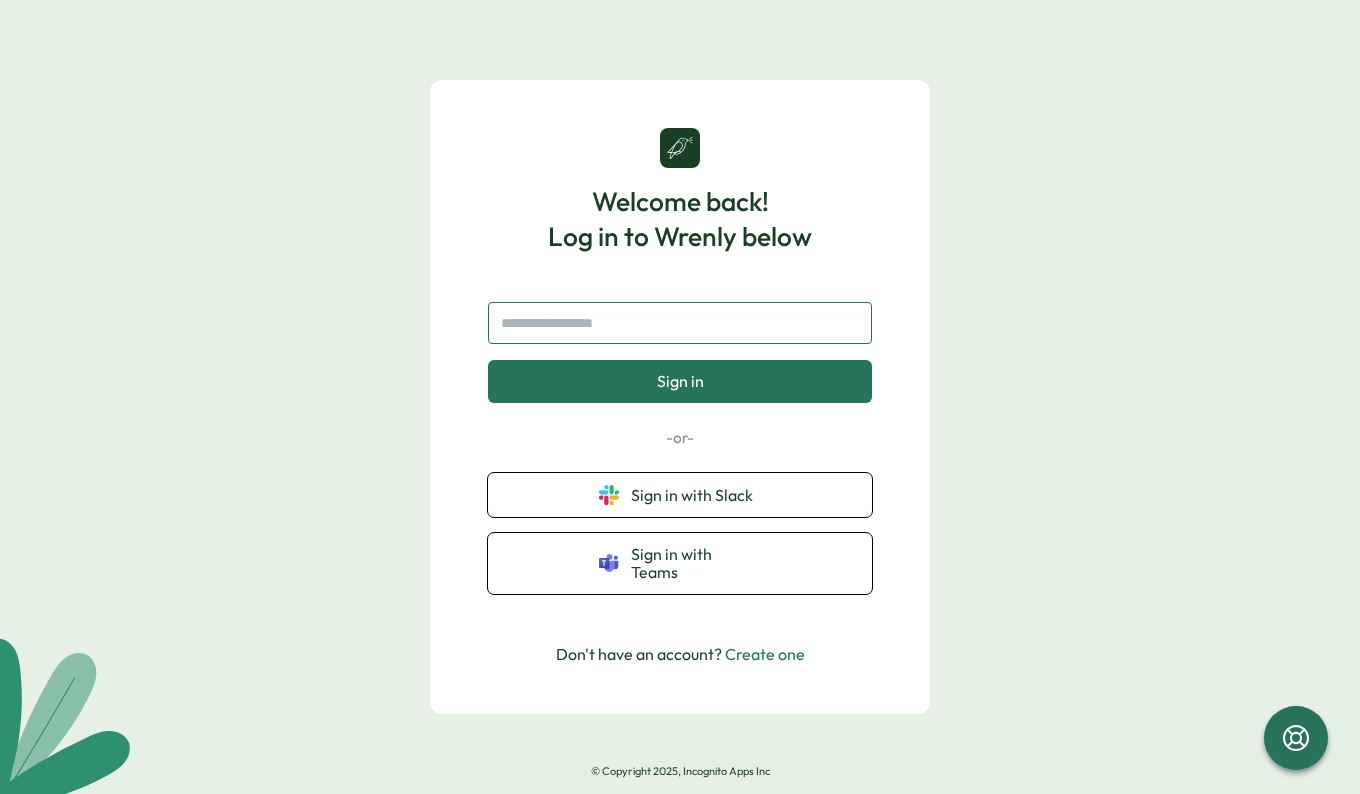 click at bounding box center (680, 323) 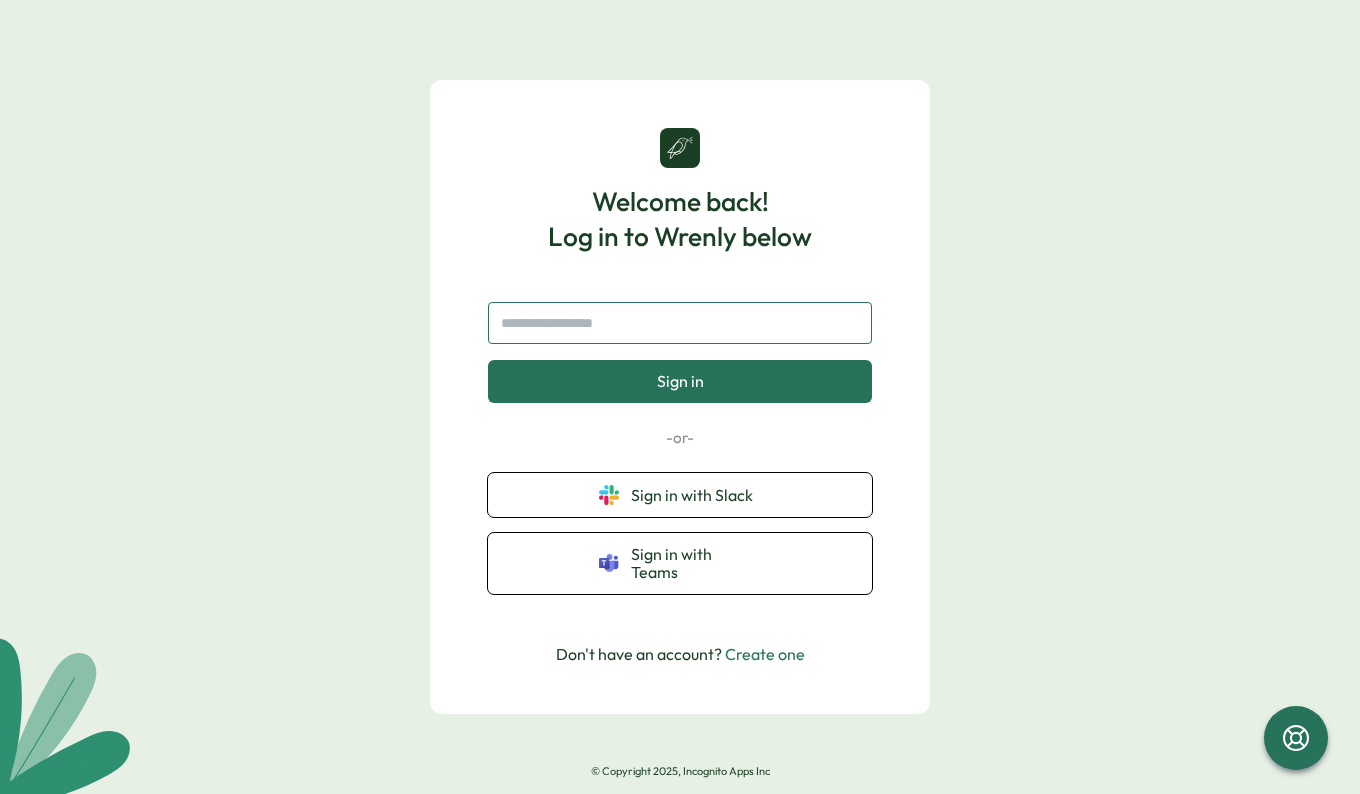 type on "**********" 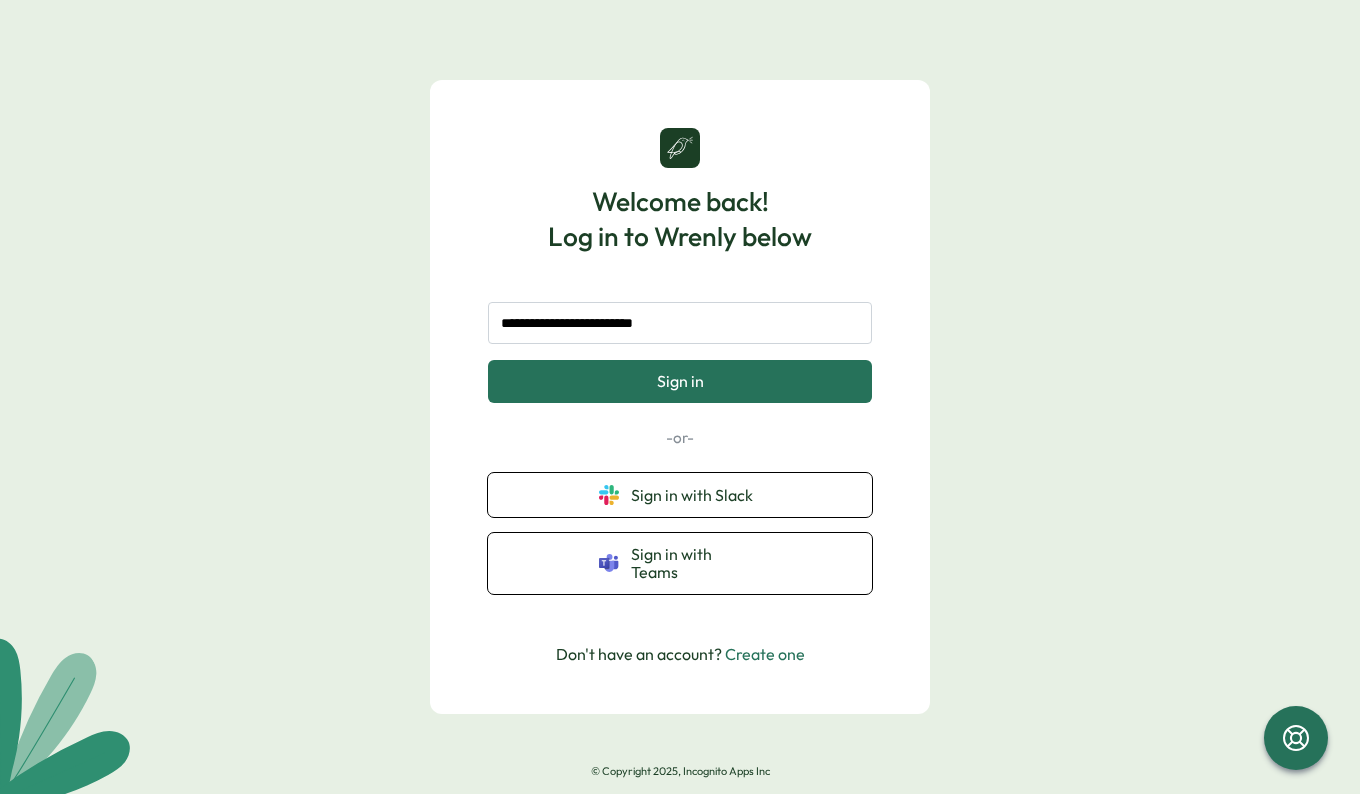 click on "Sign in" at bounding box center [680, 381] 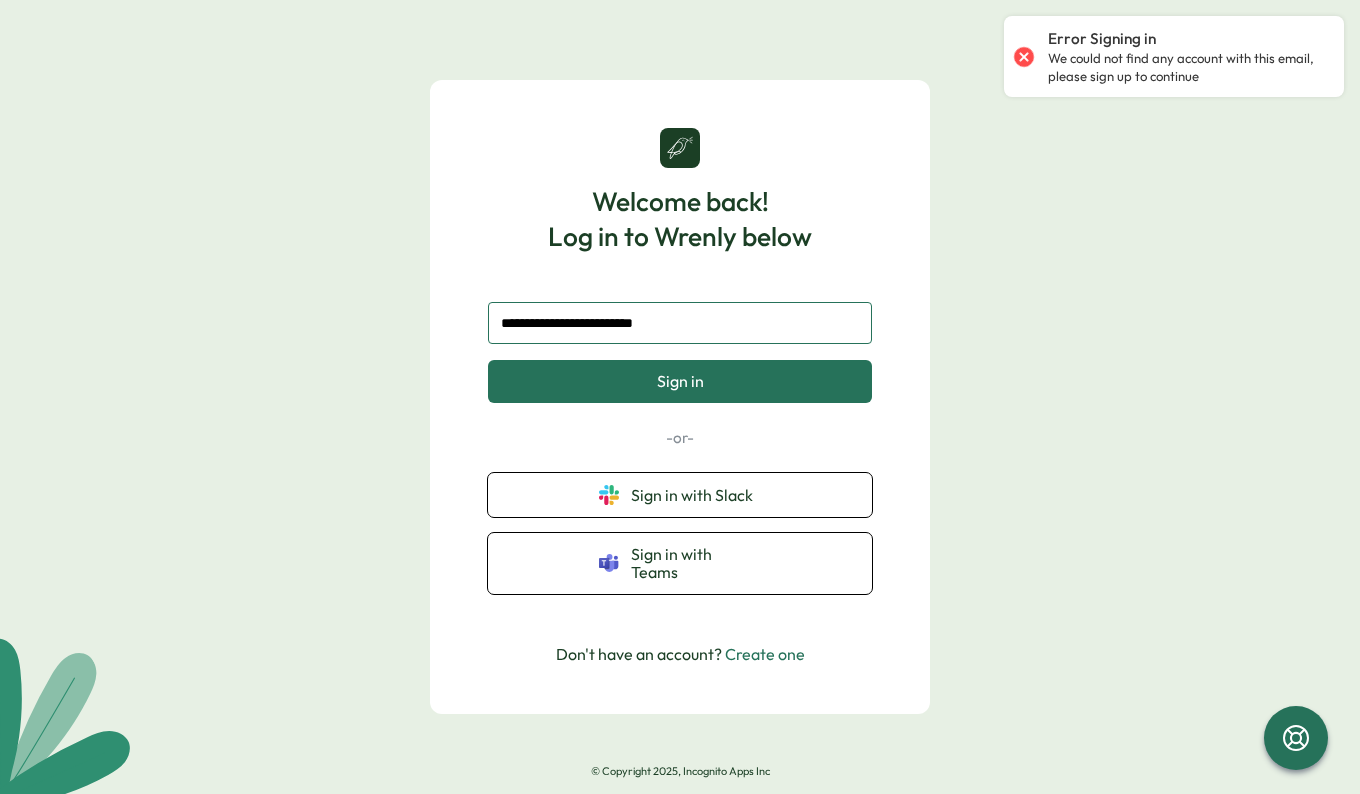 click on "**********" at bounding box center [680, 323] 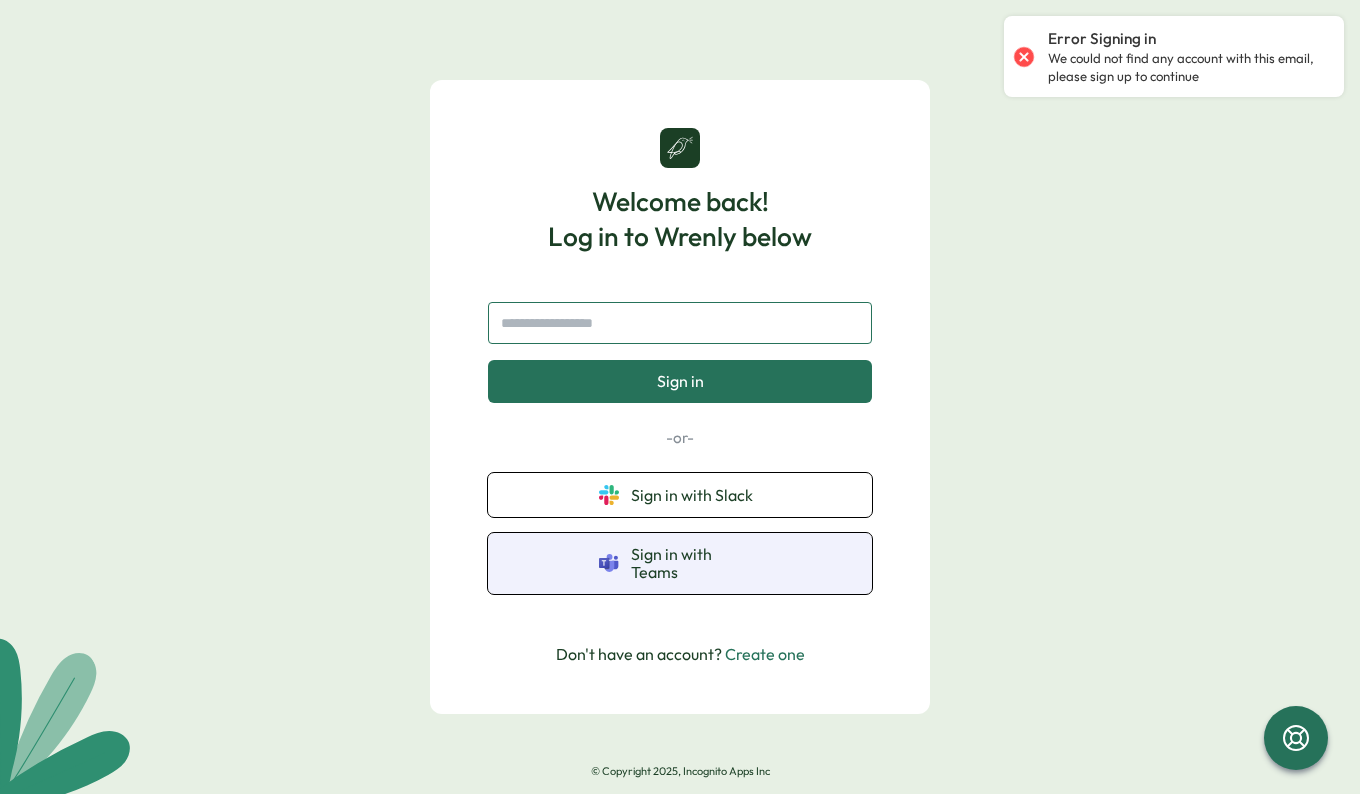 type 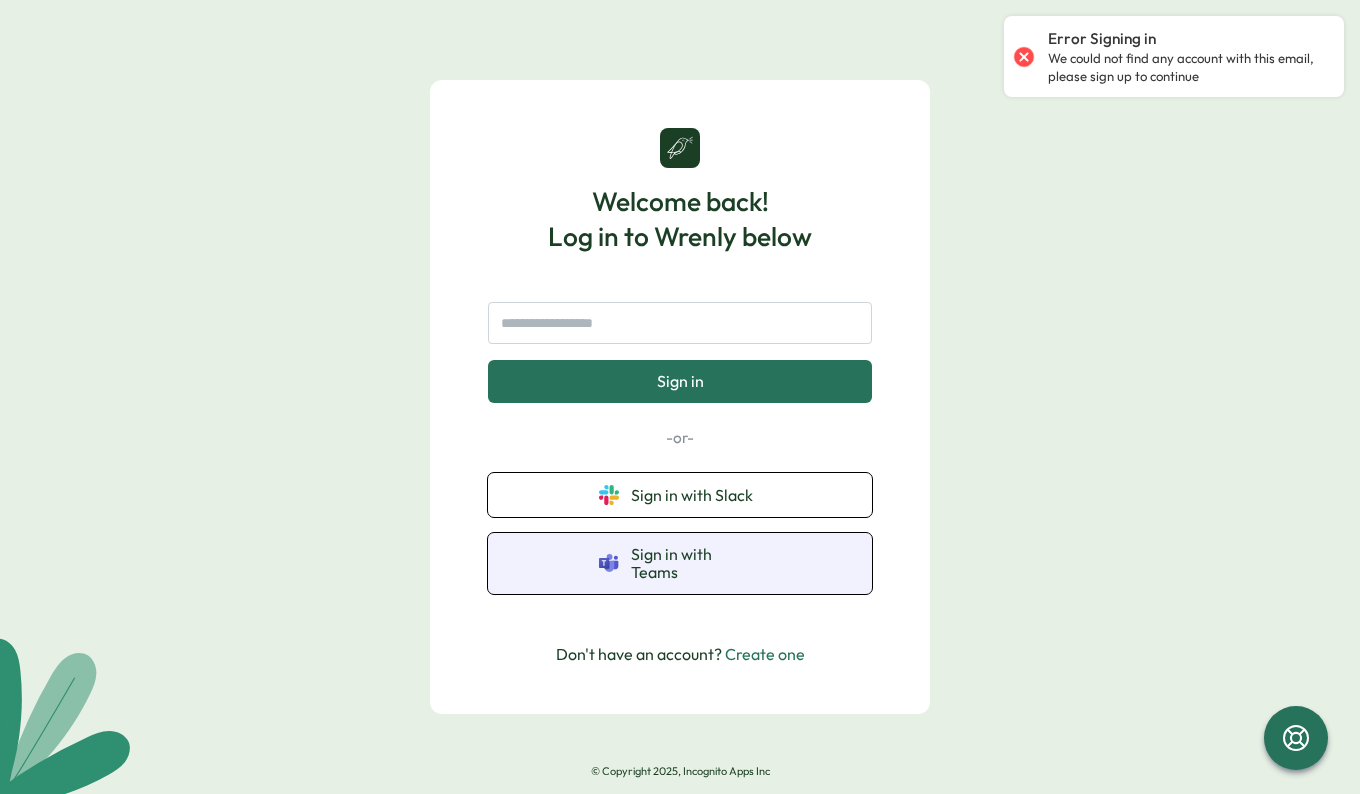 click on "Sign in with Teams" at bounding box center (696, 563) 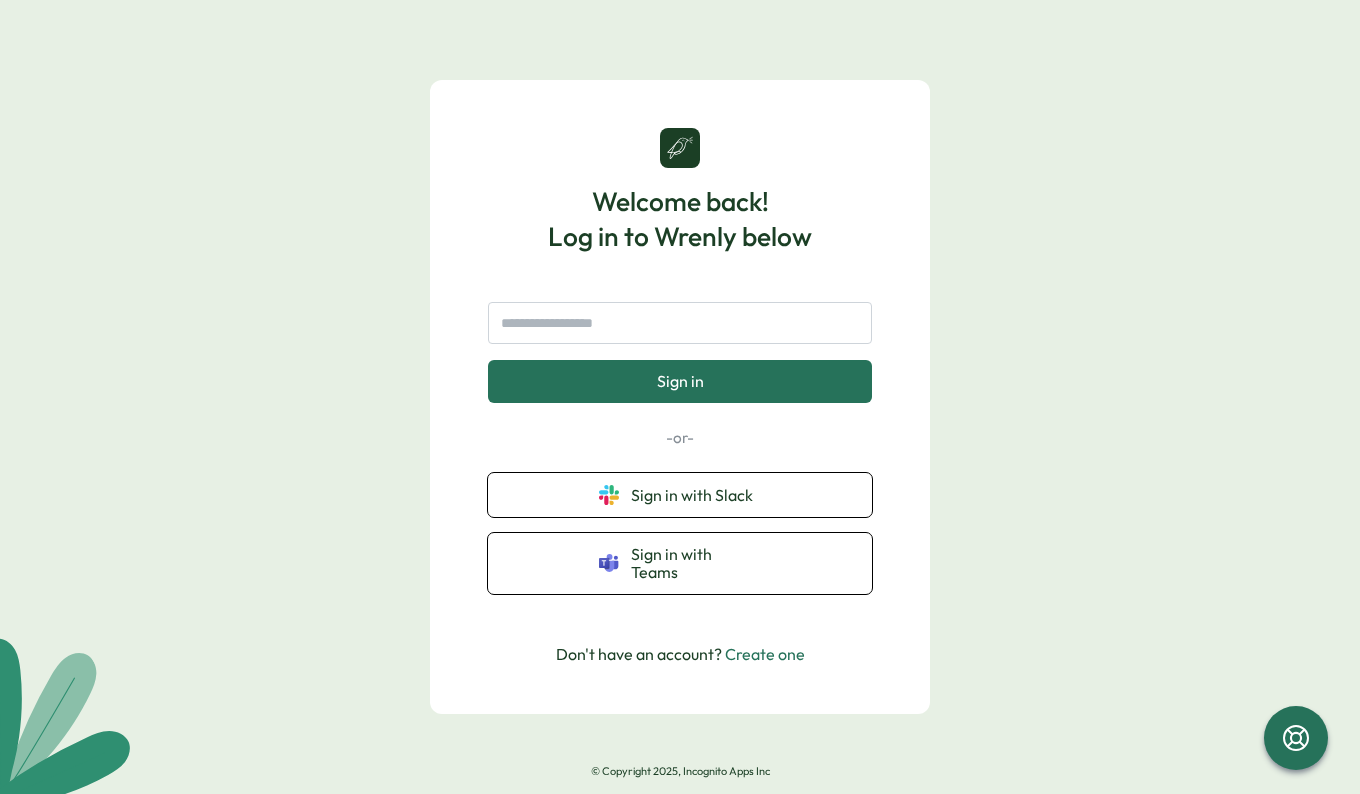 click on "Create one" at bounding box center [765, 654] 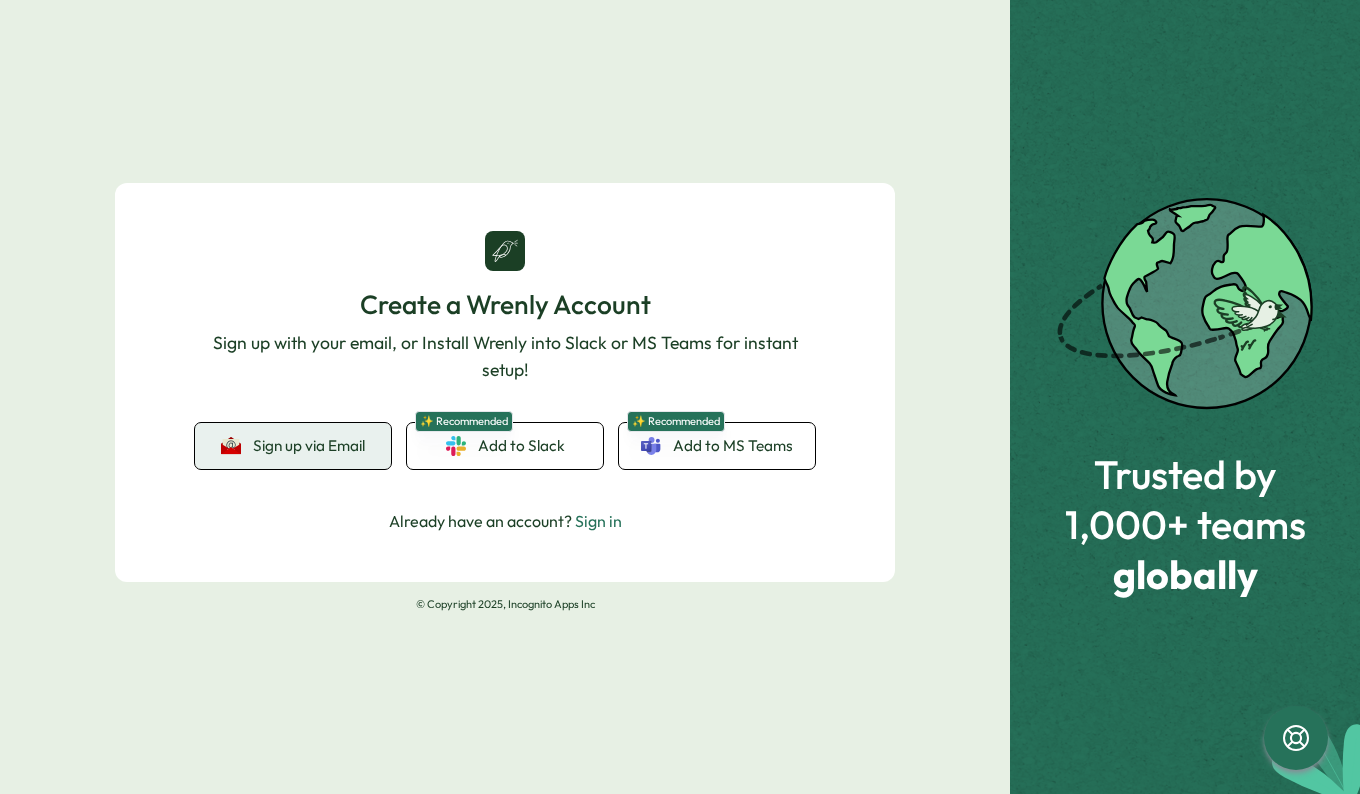 click on "Sign up via Email" at bounding box center (309, 446) 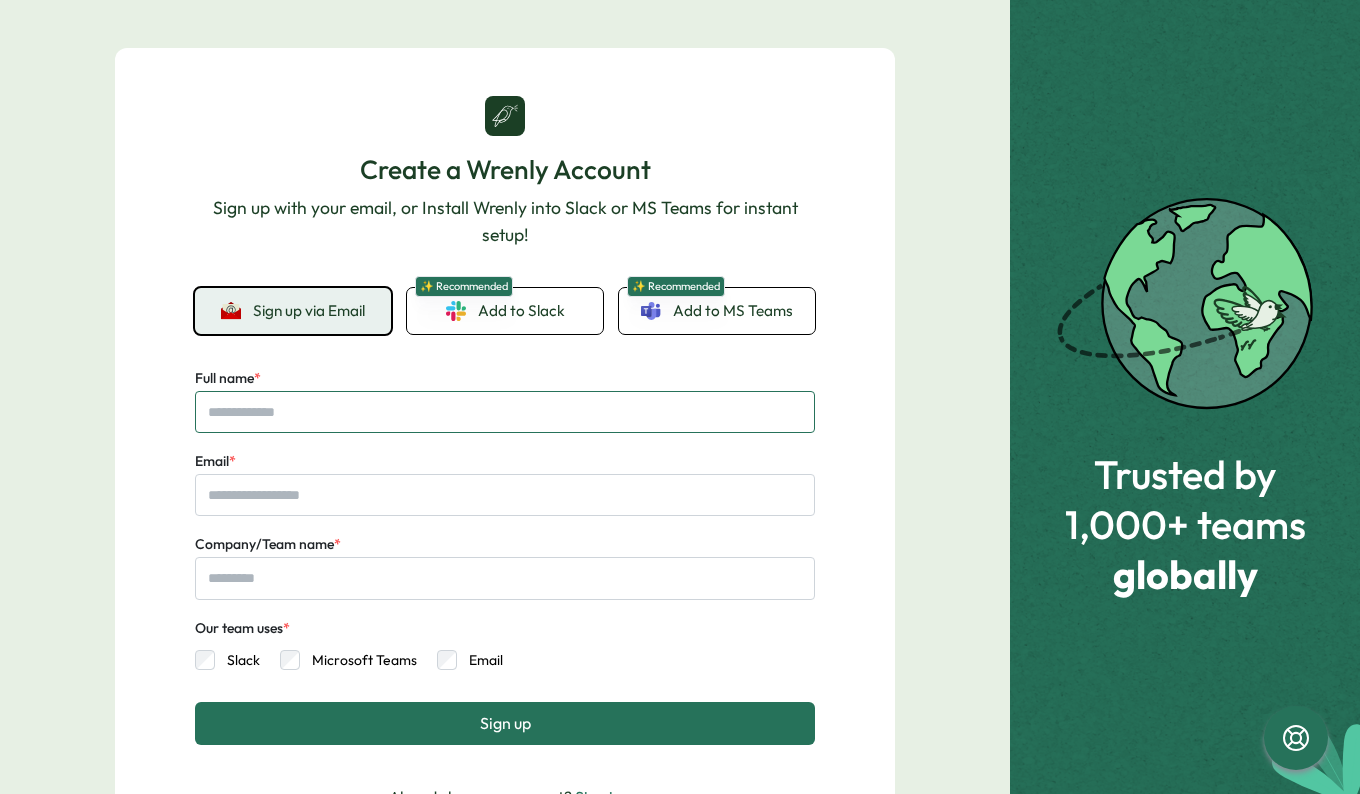 click on "Full name  *" at bounding box center (505, 412) 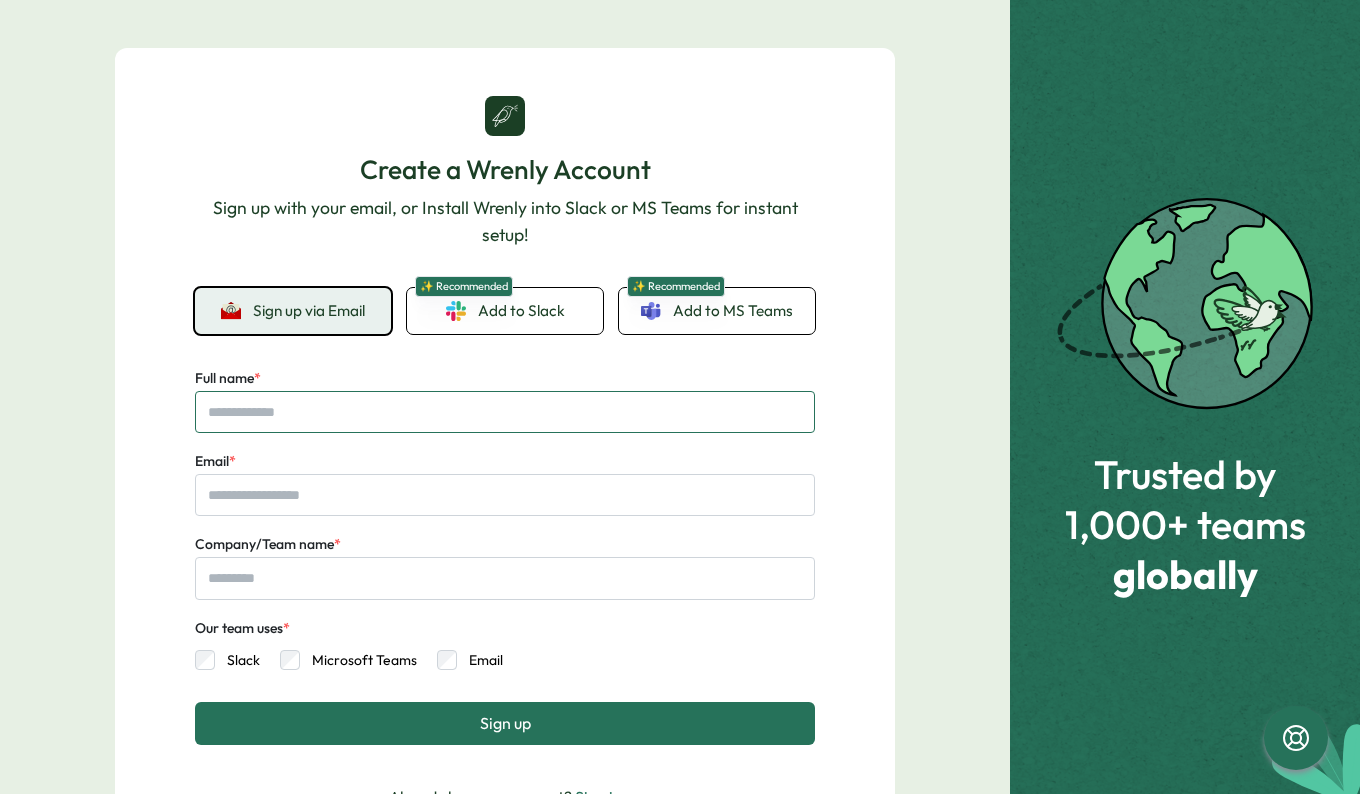 type on "**********" 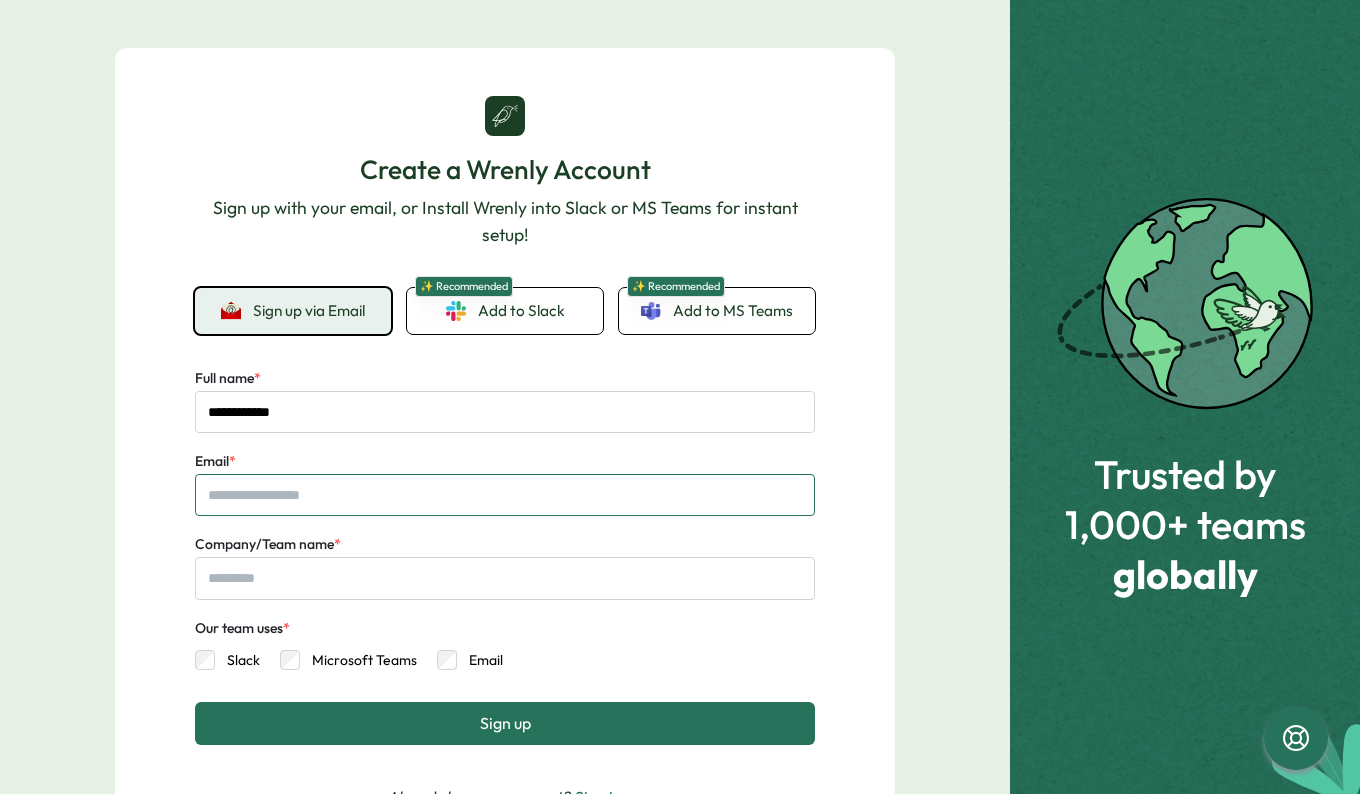 type on "**********" 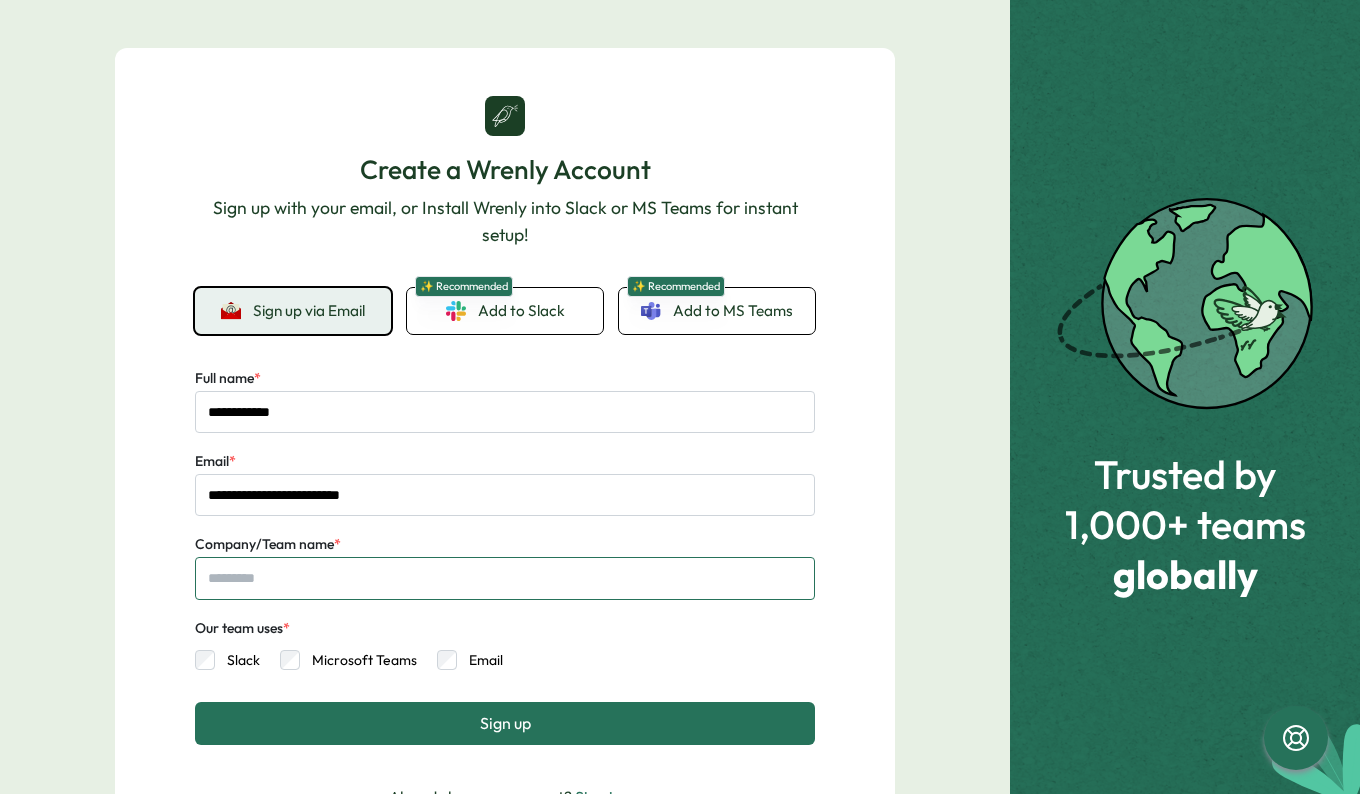 type on "**********" 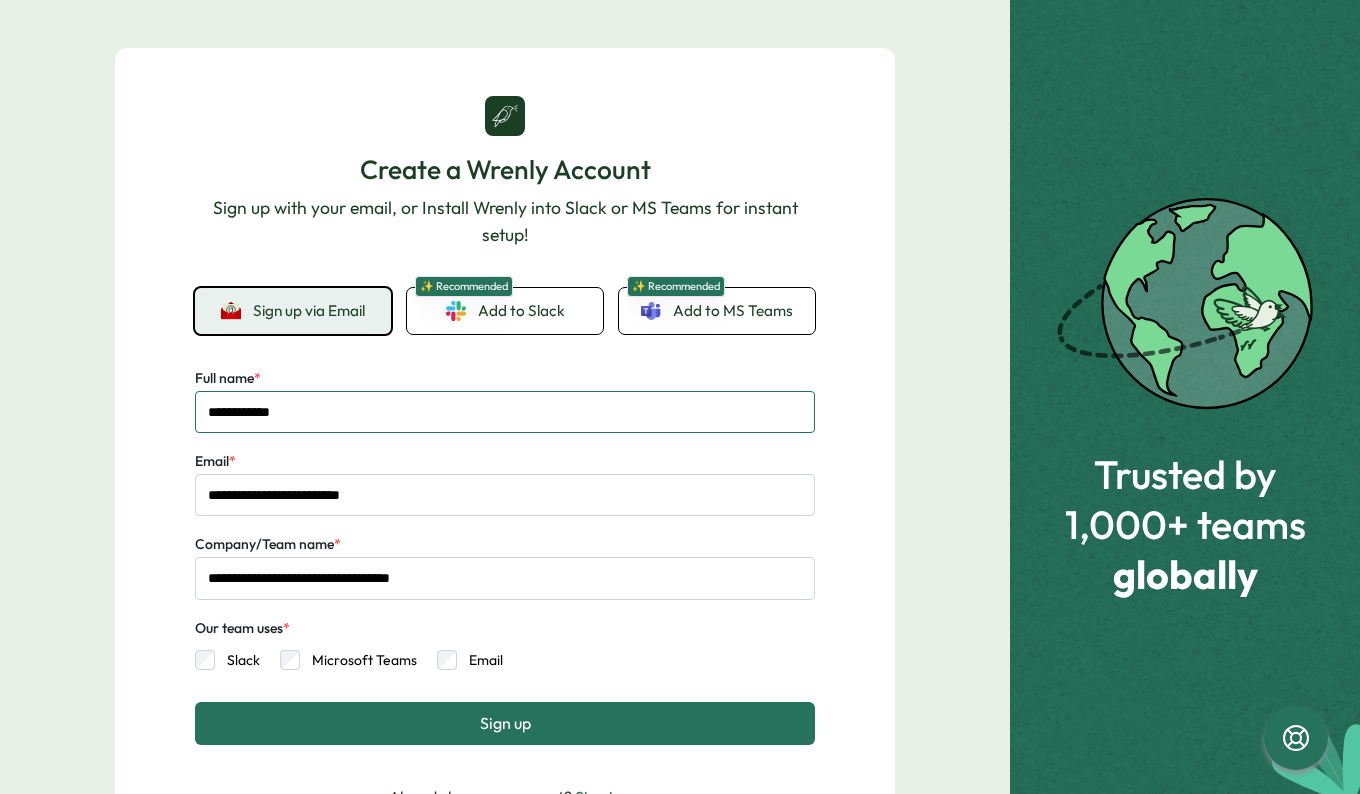scroll, scrollTop: 141, scrollLeft: 0, axis: vertical 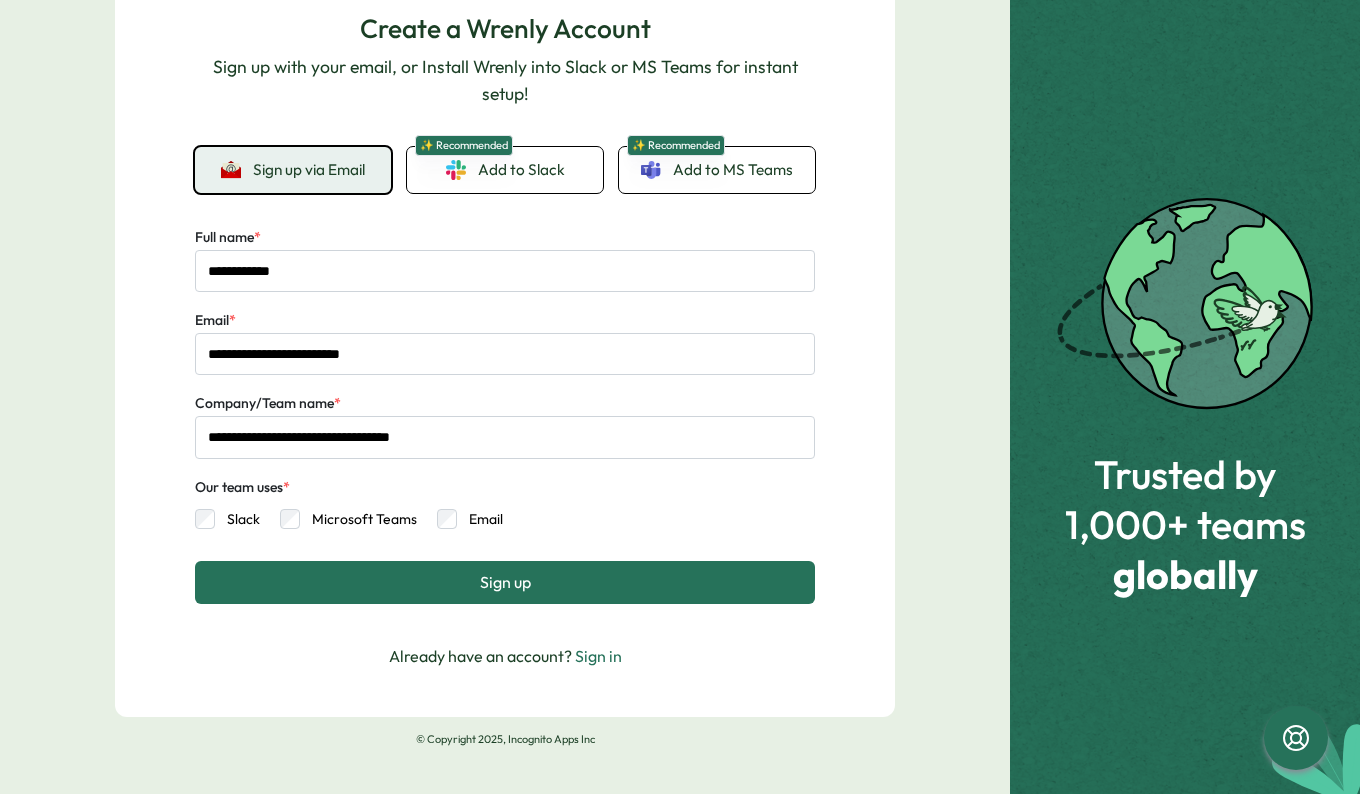click on "Sign up" at bounding box center [505, 582] 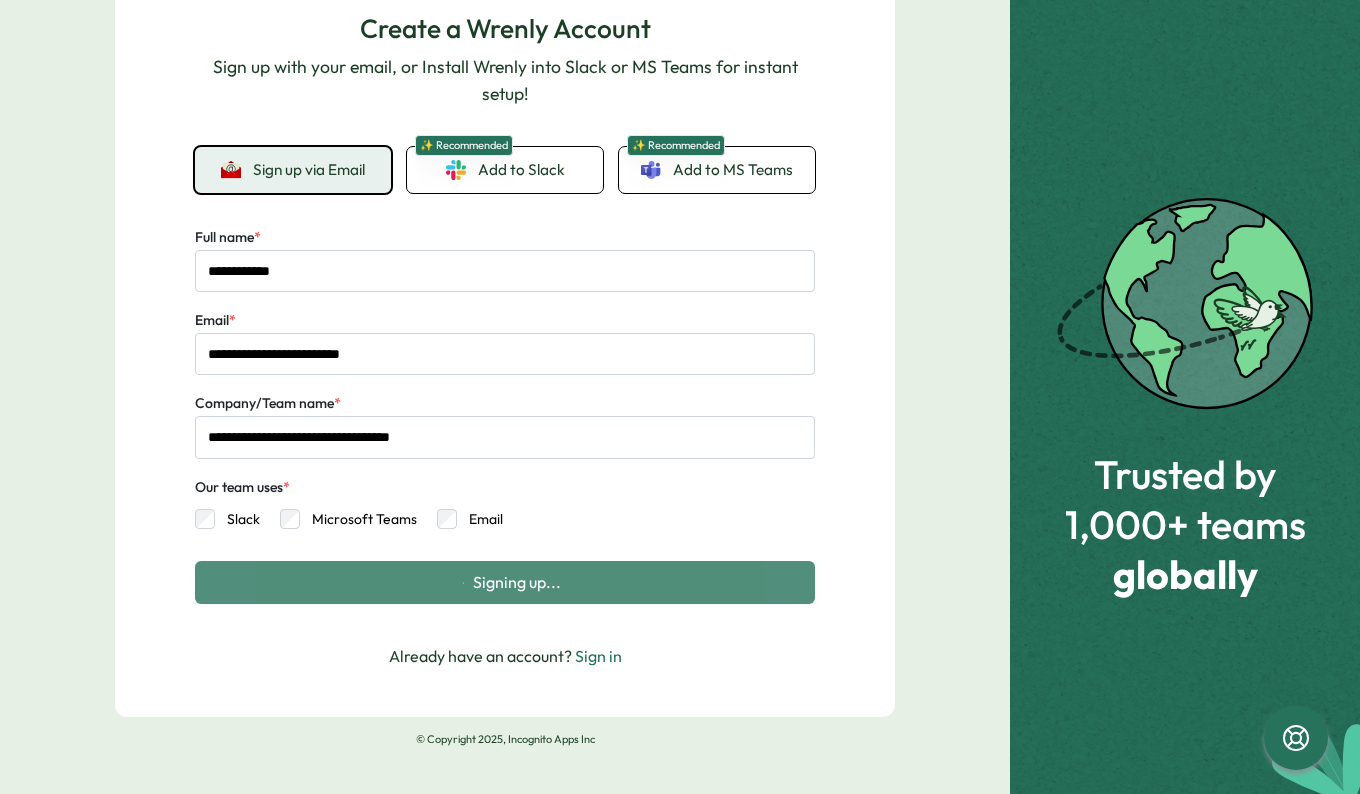 scroll, scrollTop: 0, scrollLeft: 0, axis: both 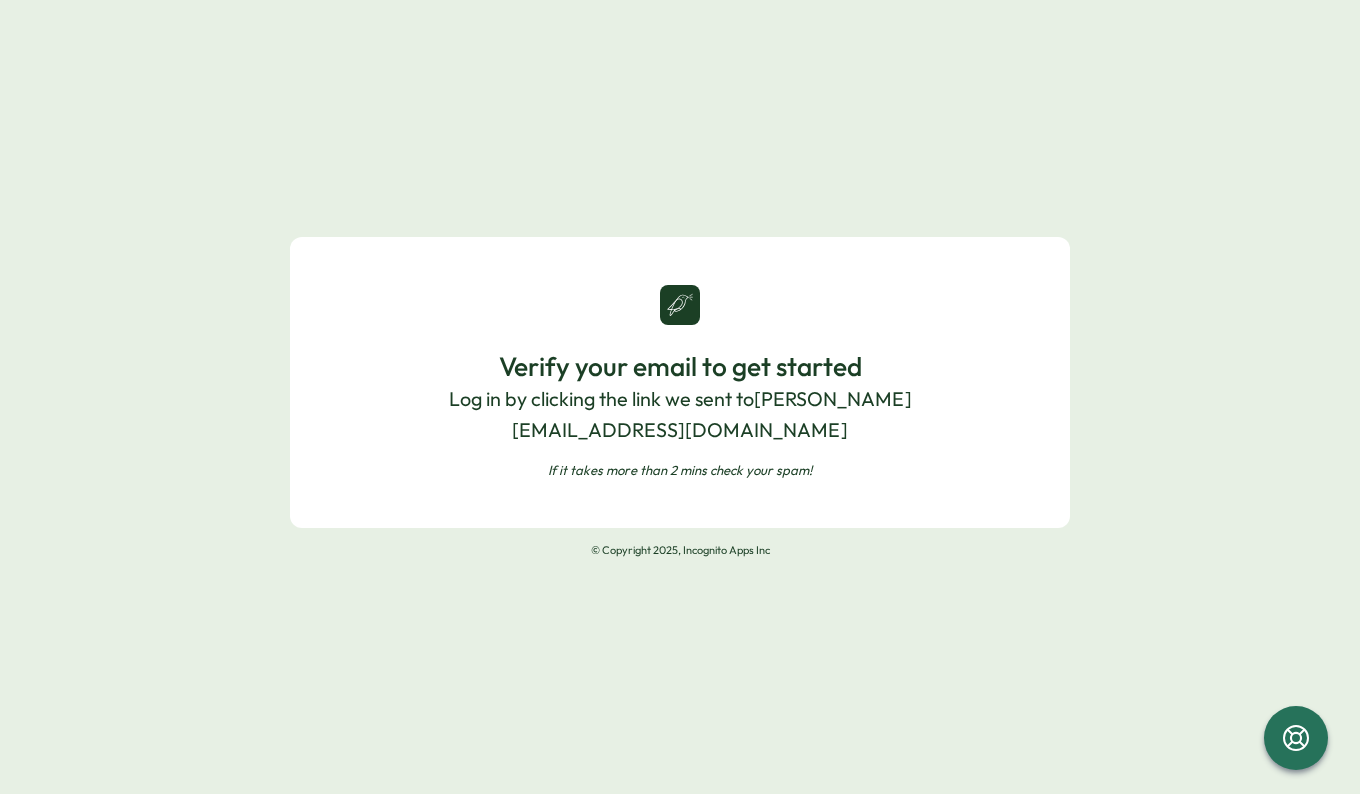 click on "Verify your email to get started Log in by clicking the link we sent to  [PERSON_NAME][EMAIL_ADDRESS][DOMAIN_NAME] If it takes more than 2 mins check your spam! © Copyright 2025, Incognito Apps Inc Wrenly | Sign Up" at bounding box center [680, 397] 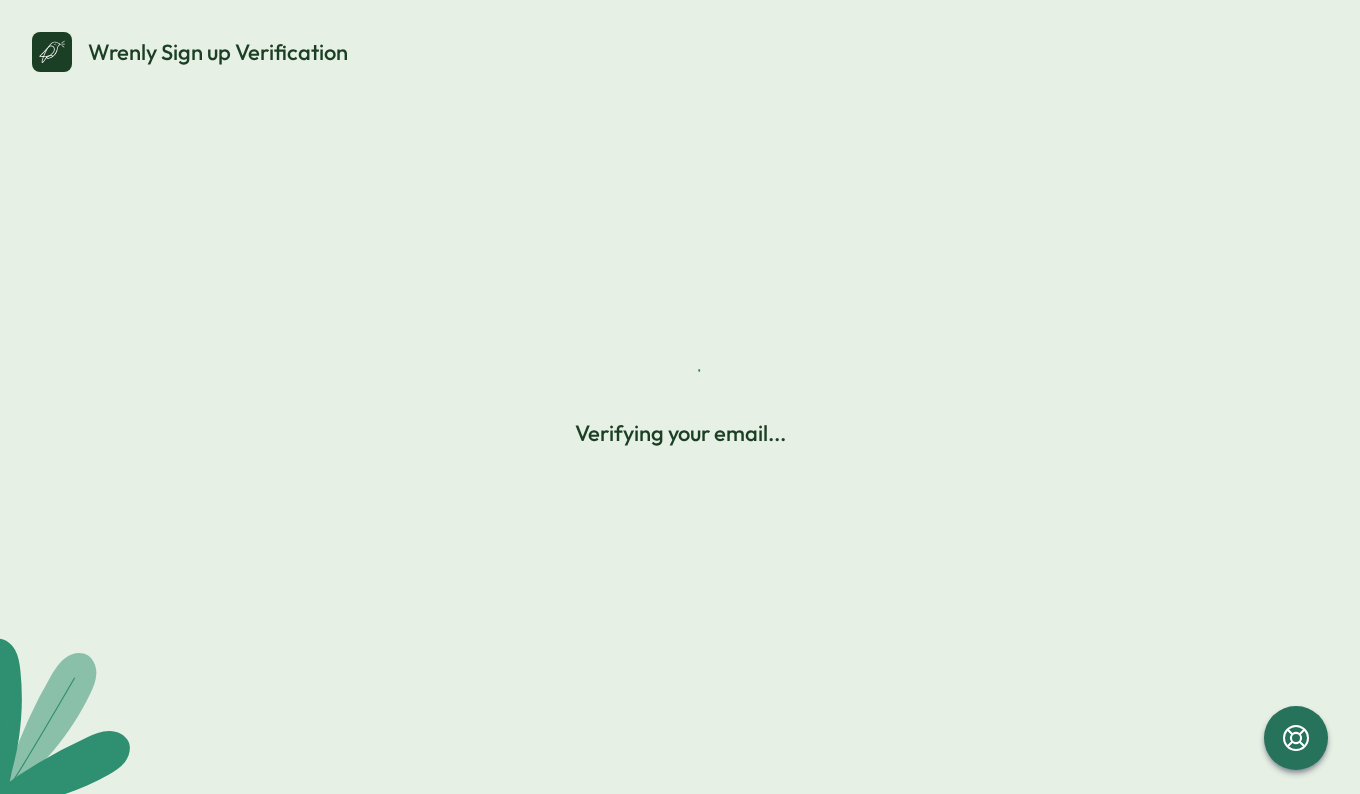 scroll, scrollTop: 0, scrollLeft: 0, axis: both 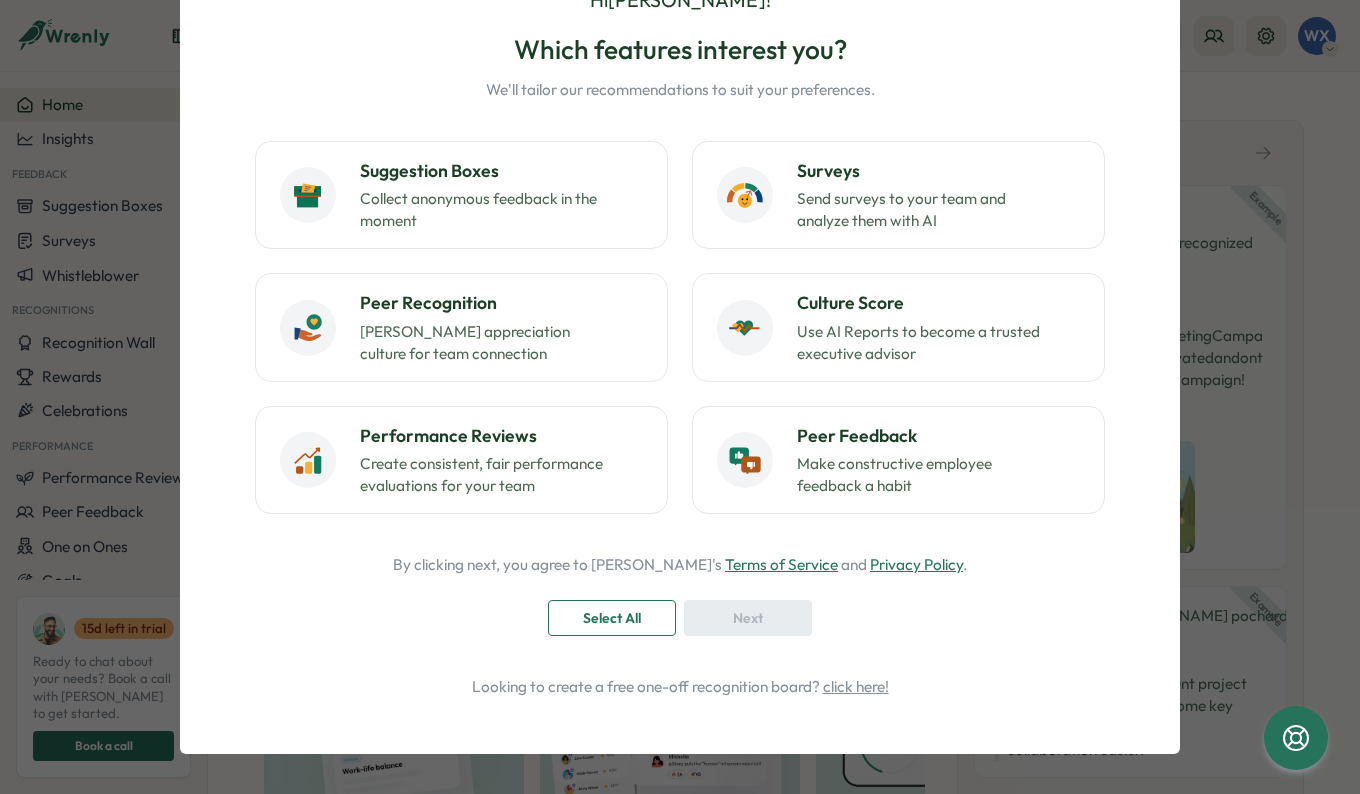 click on "Select All" at bounding box center (612, 618) 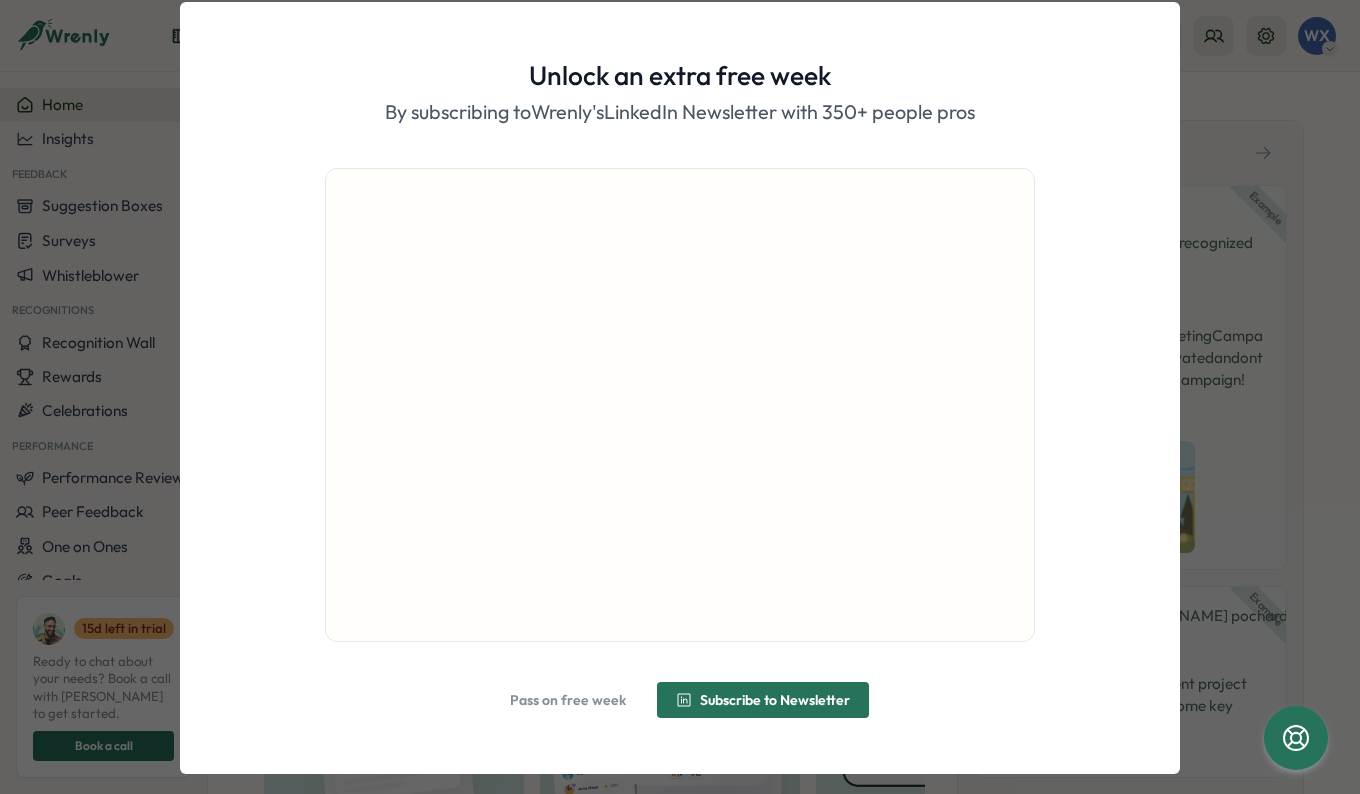 scroll, scrollTop: 58, scrollLeft: 0, axis: vertical 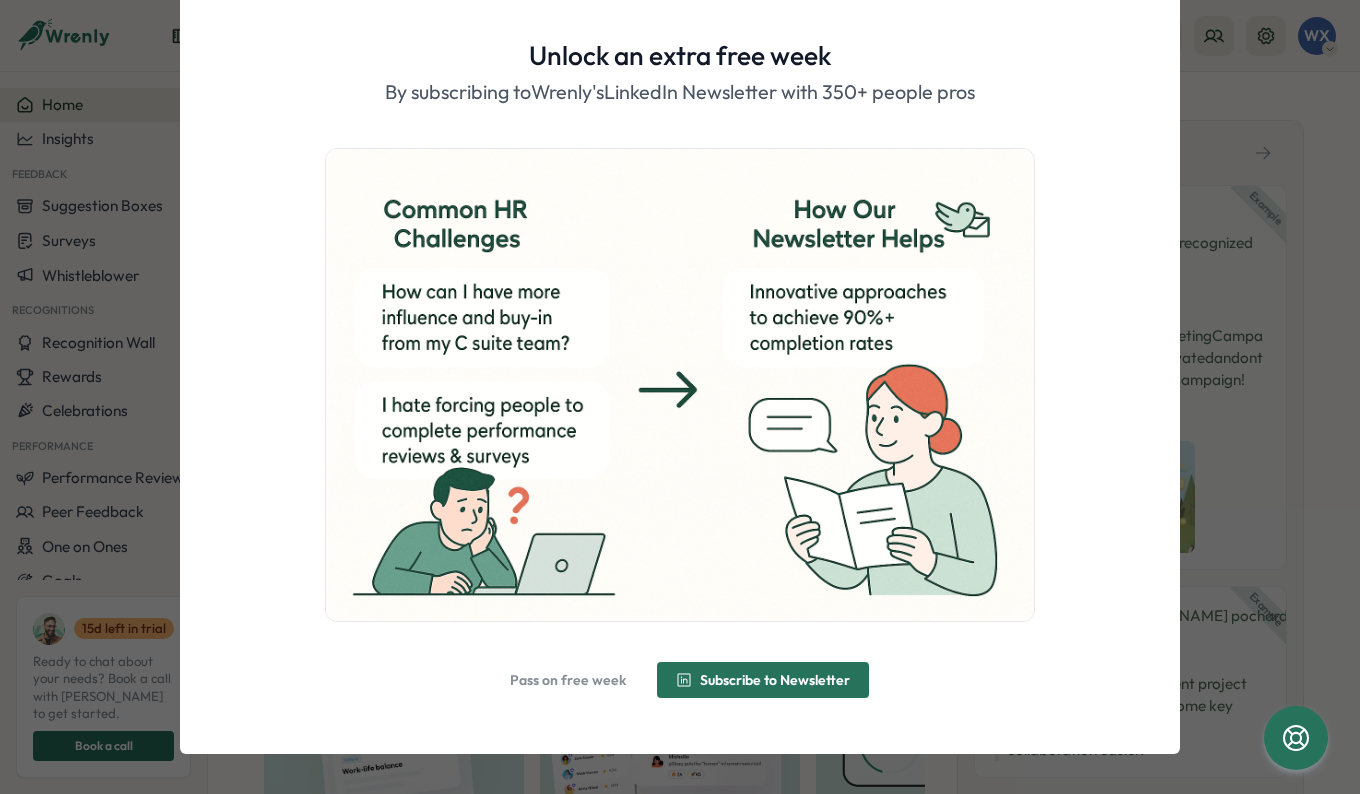 click on "Pass on free week" at bounding box center (568, 680) 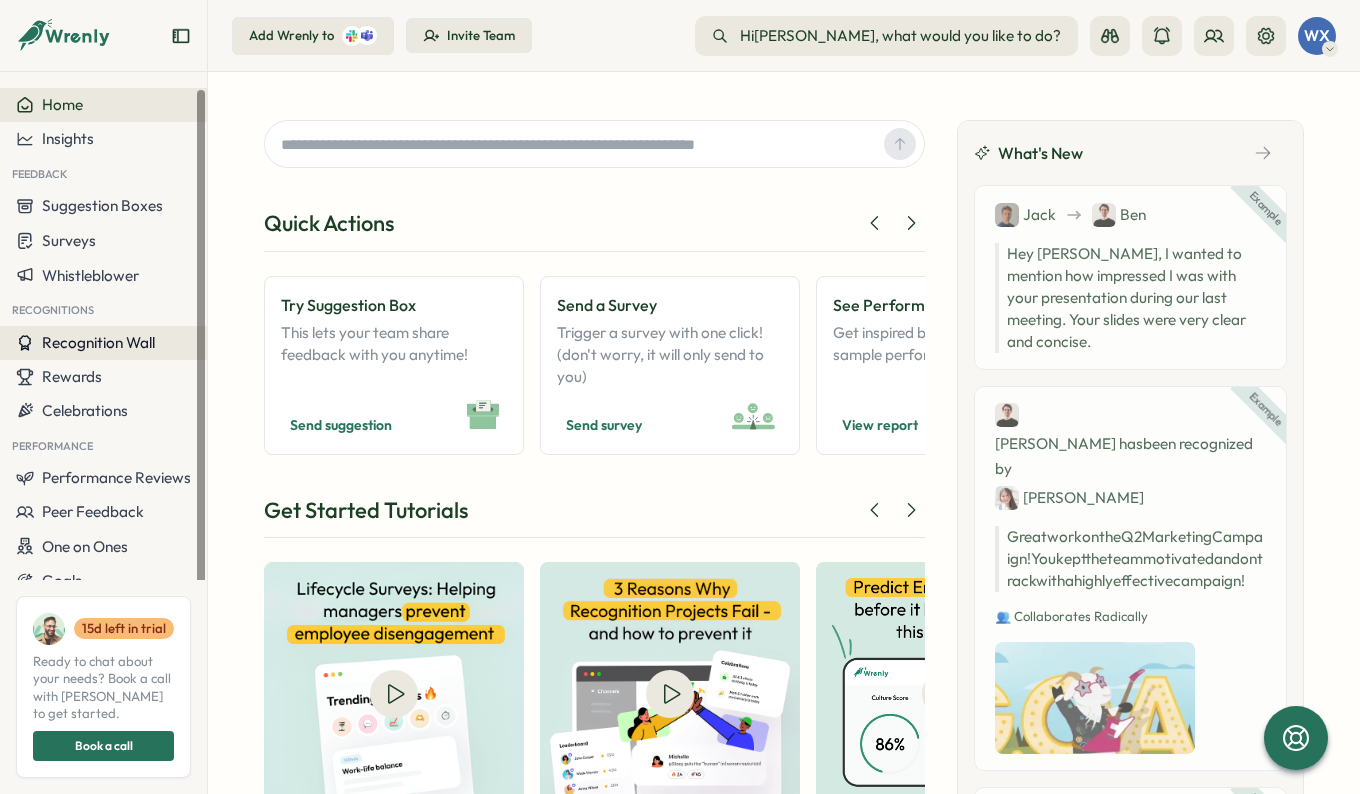 click on "Recognition Wall" at bounding box center [98, 342] 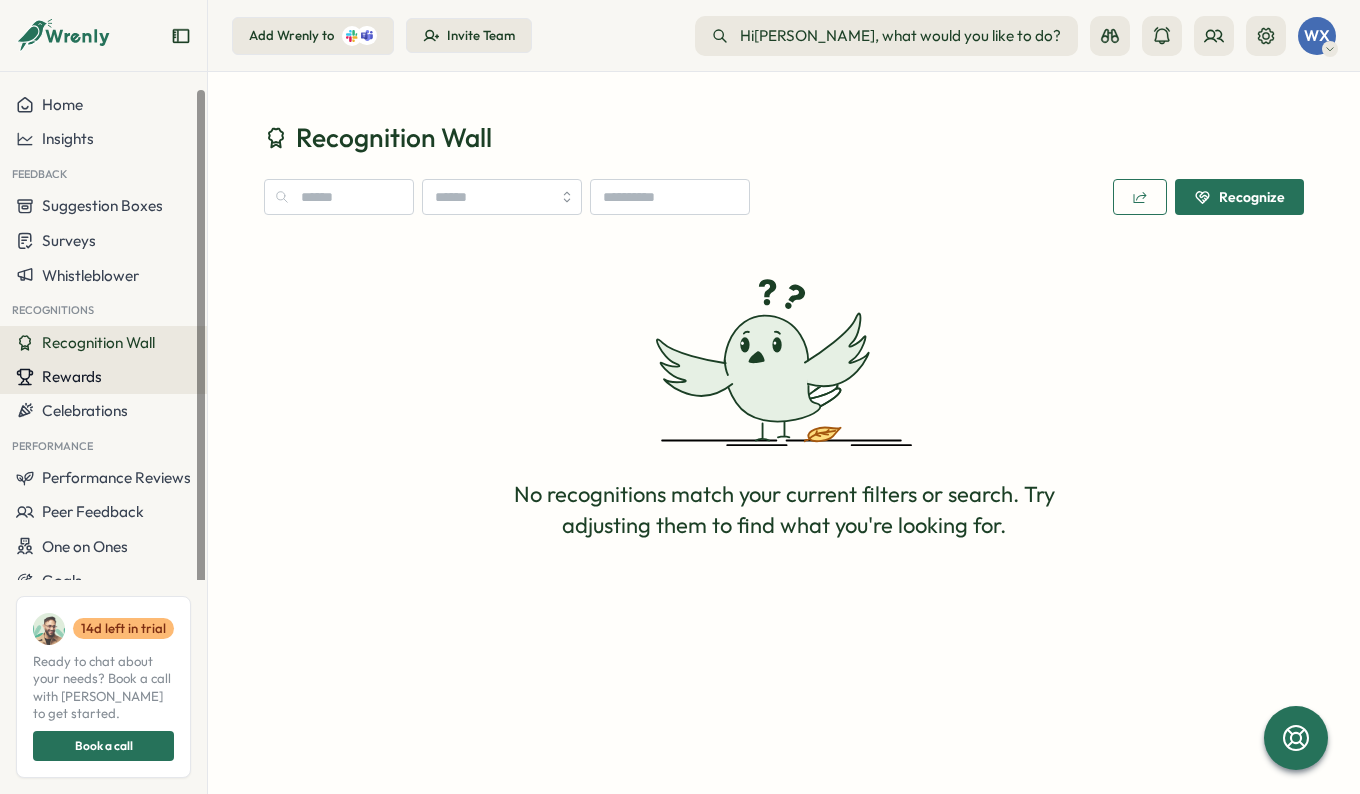 click on "Rewards" at bounding box center [72, 376] 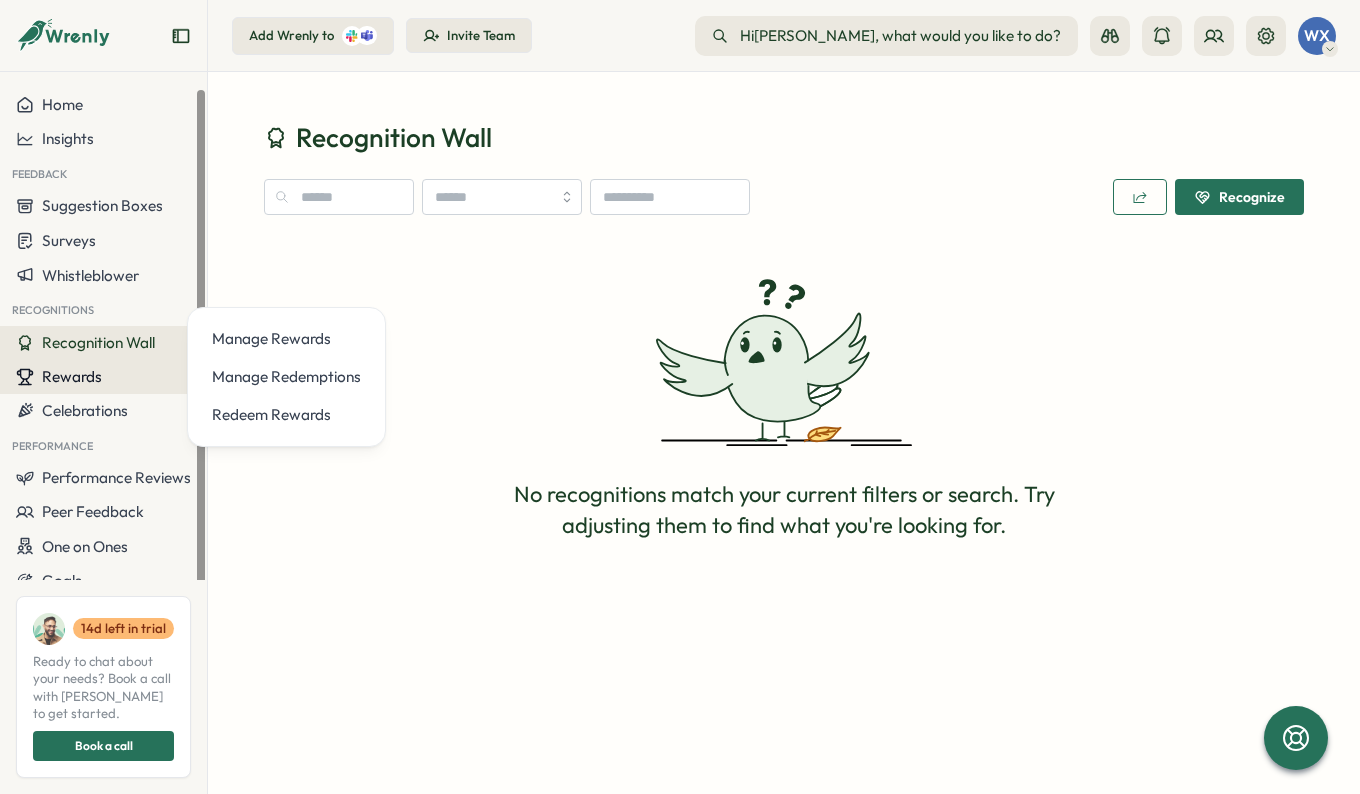 click on "Rewards" at bounding box center [103, 377] 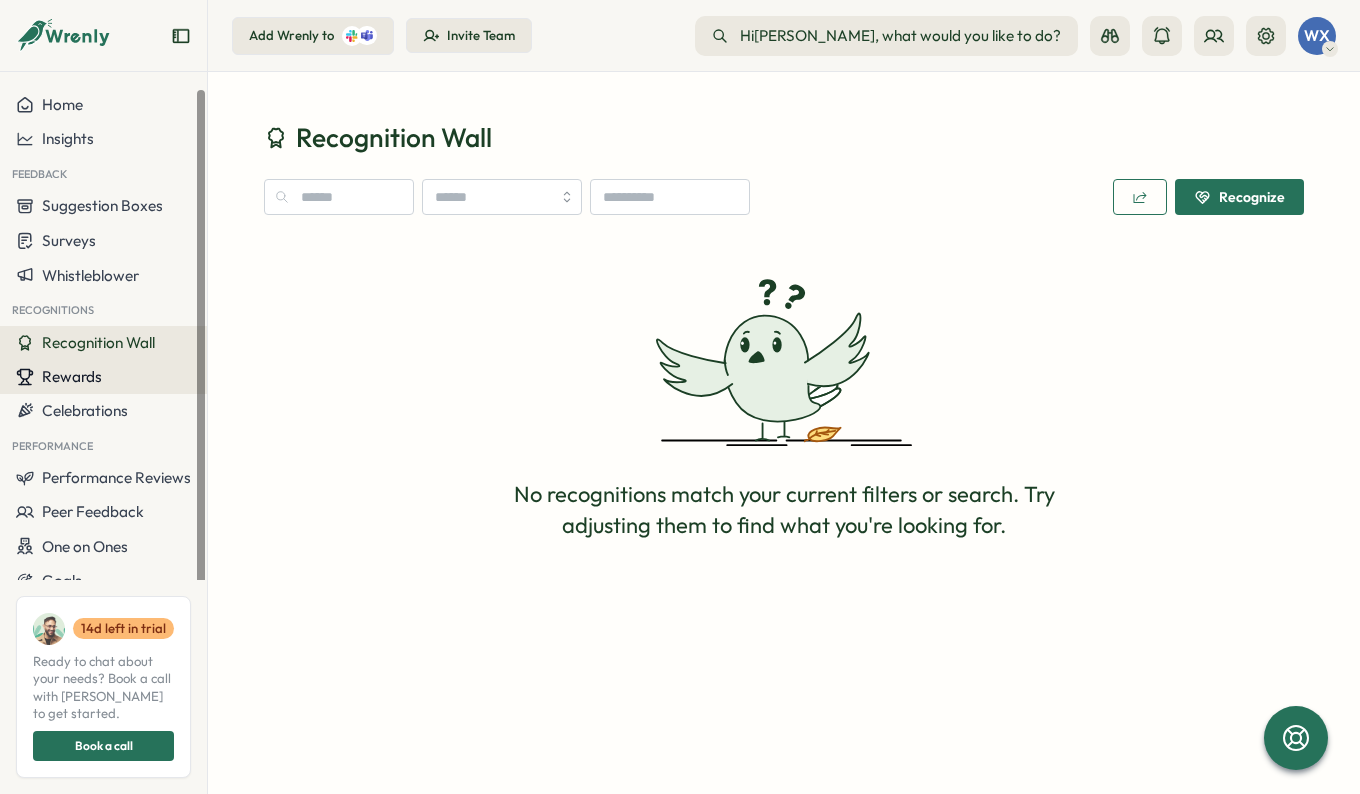 click on "Rewards" at bounding box center (72, 376) 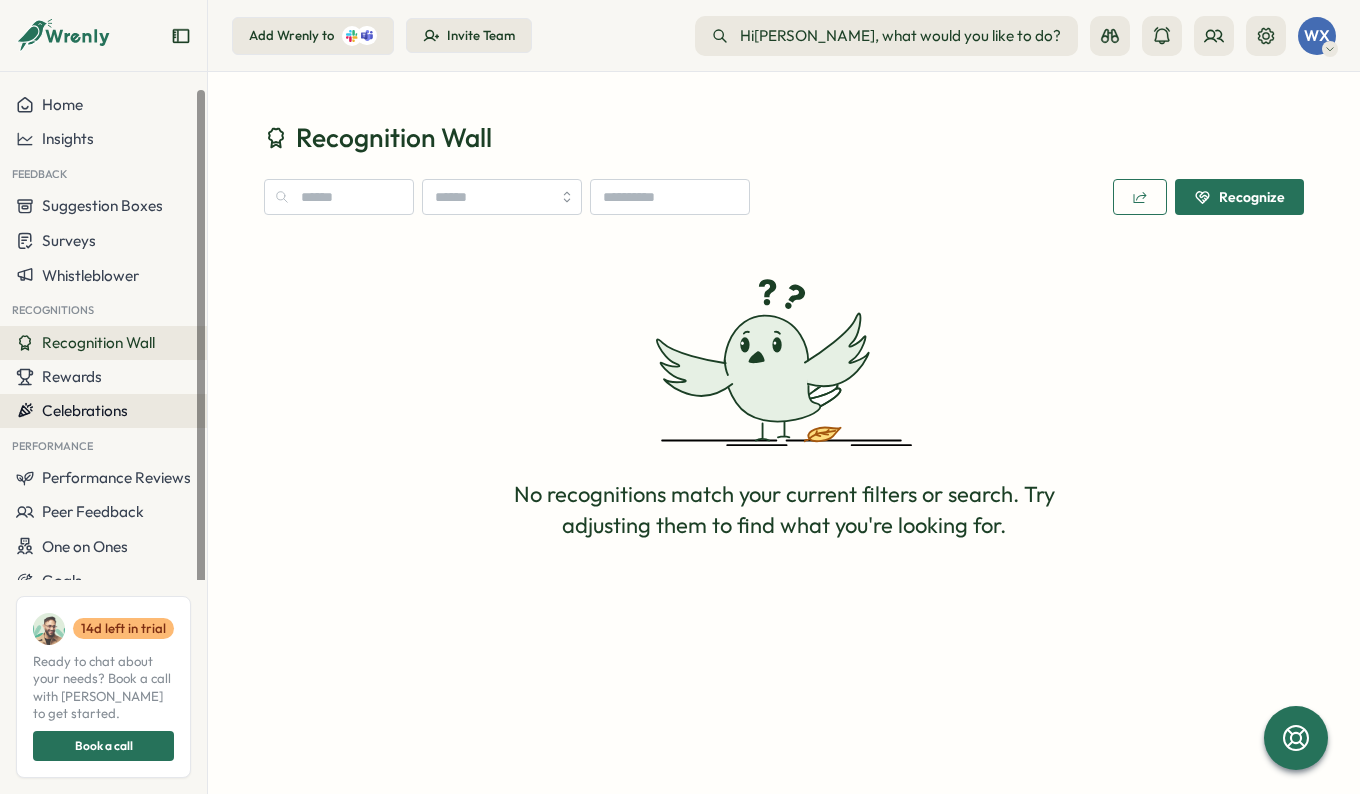 click on "Celebrations" at bounding box center [103, 411] 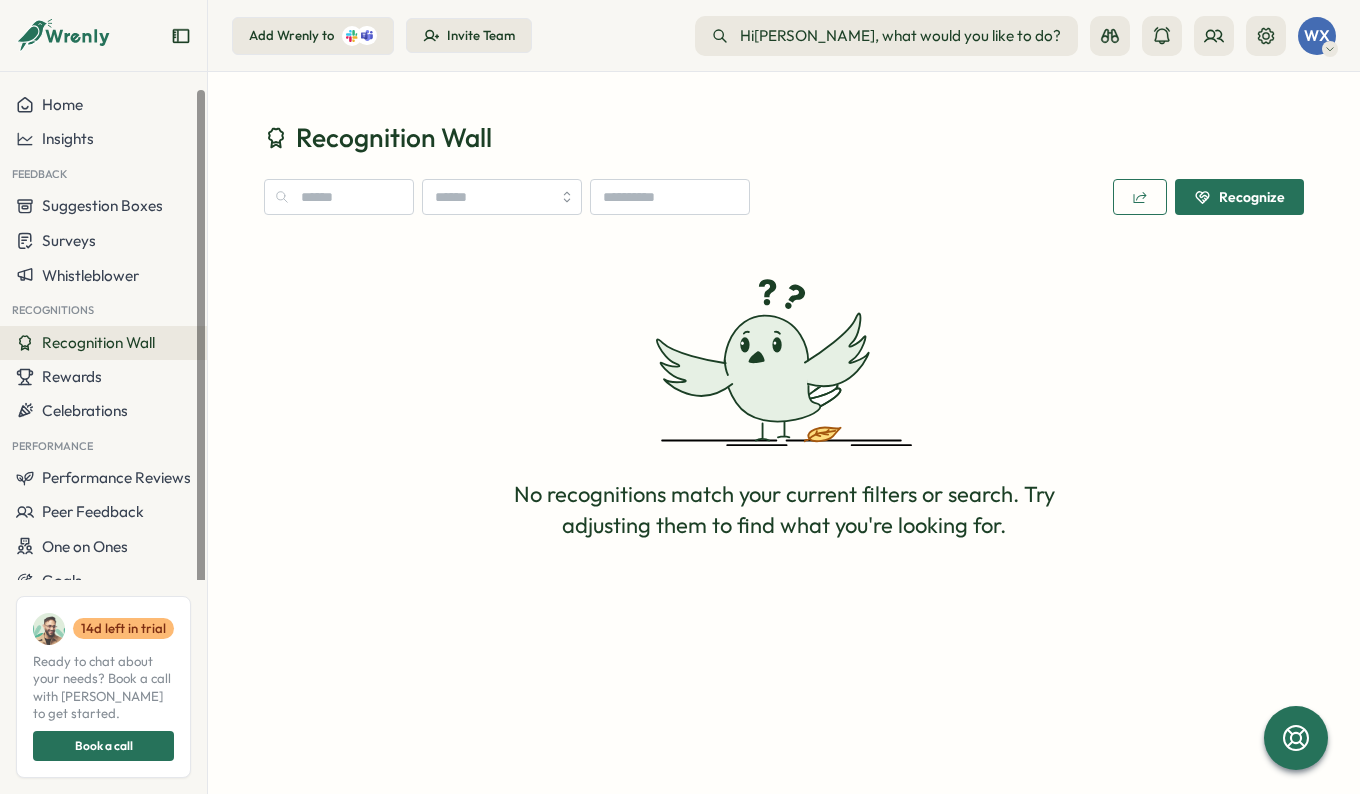 click on "Recognition Wall" at bounding box center [103, 343] 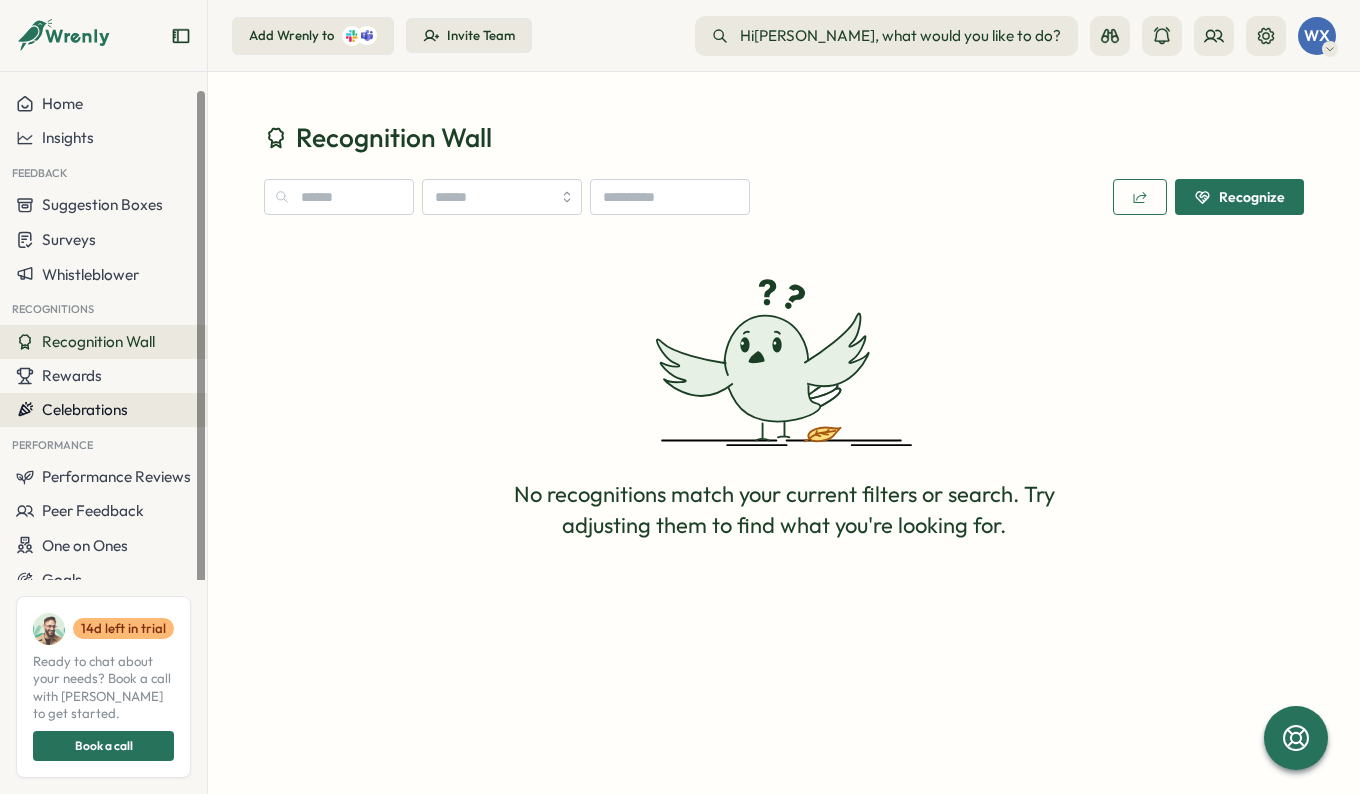 scroll, scrollTop: 0, scrollLeft: 0, axis: both 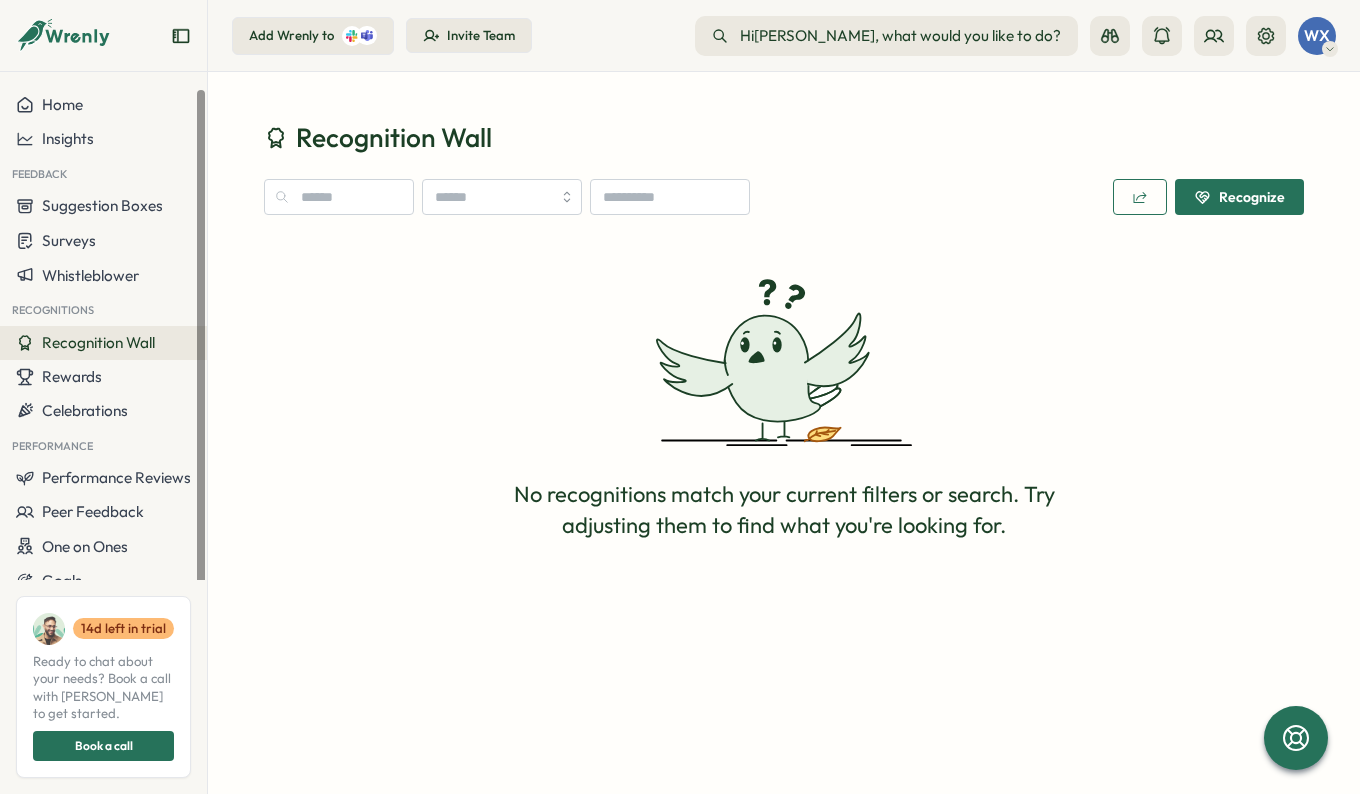 click on "Recognize" at bounding box center [1239, 197] 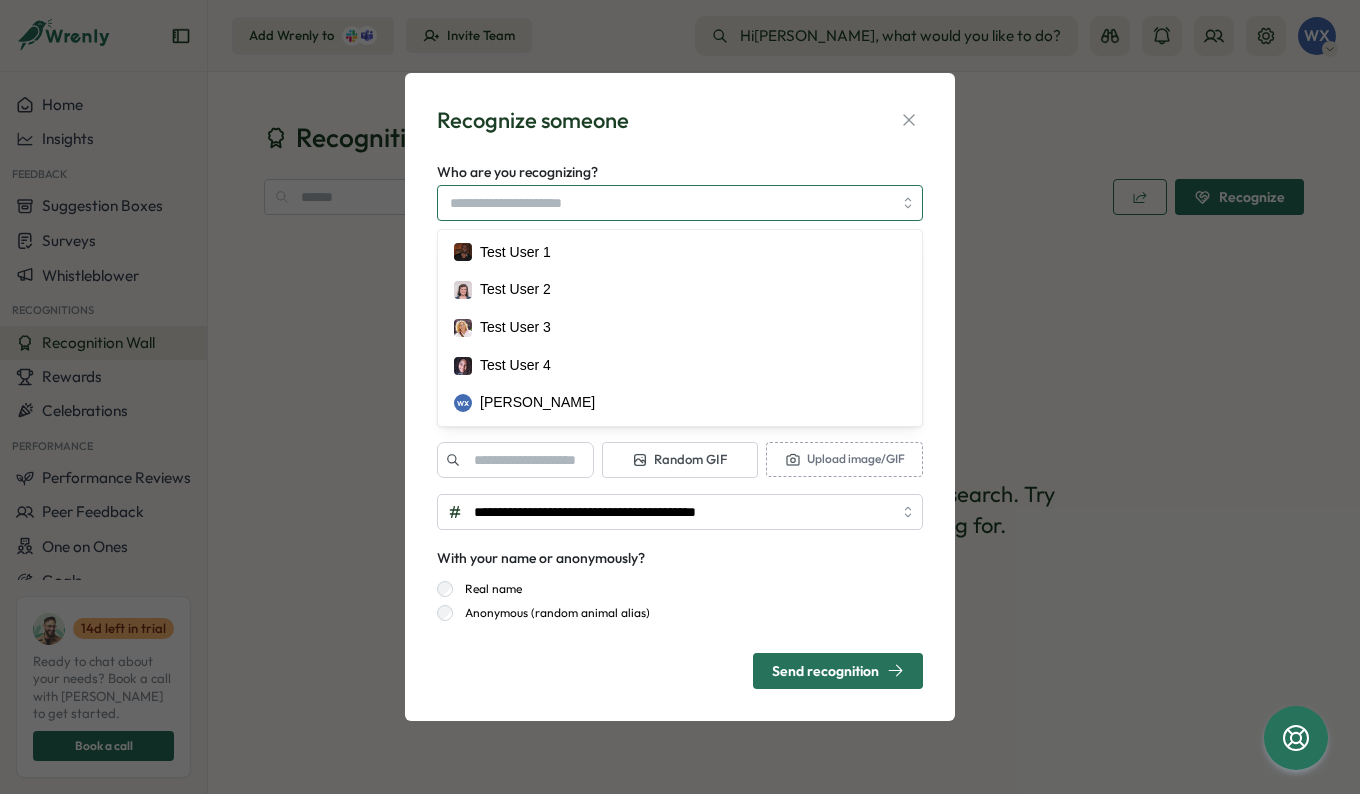 click on "Who are you recognizing?" at bounding box center [671, 203] 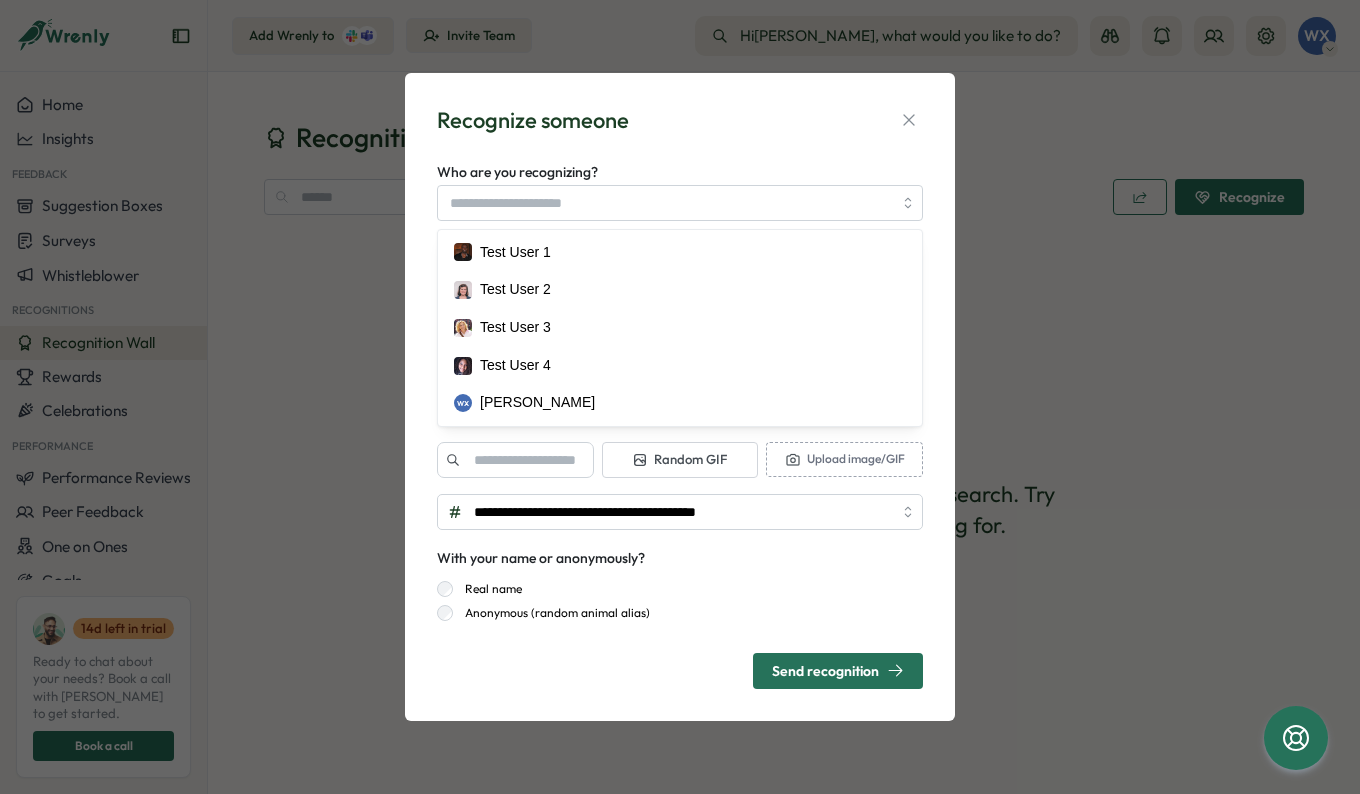 click on "**********" at bounding box center (680, 397) 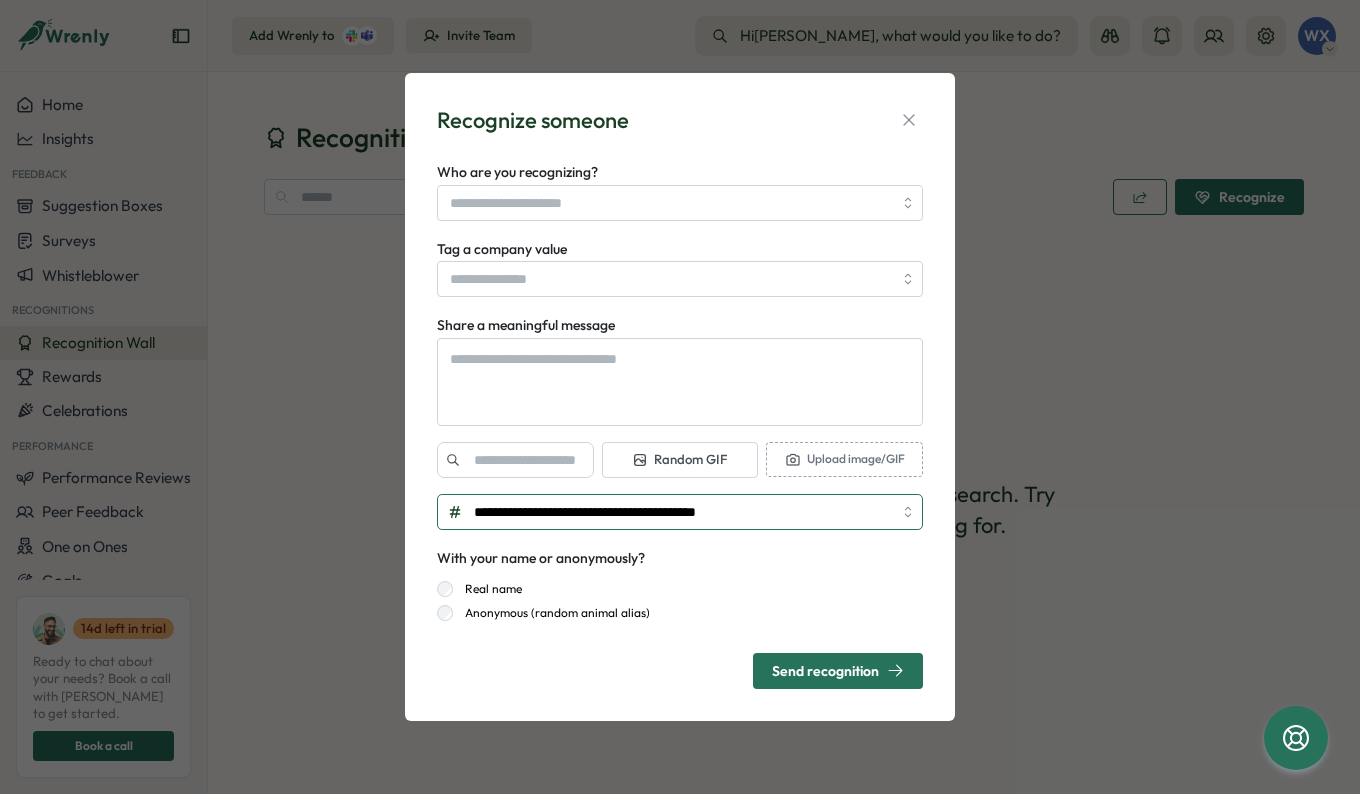 click on "**********" at bounding box center [680, 512] 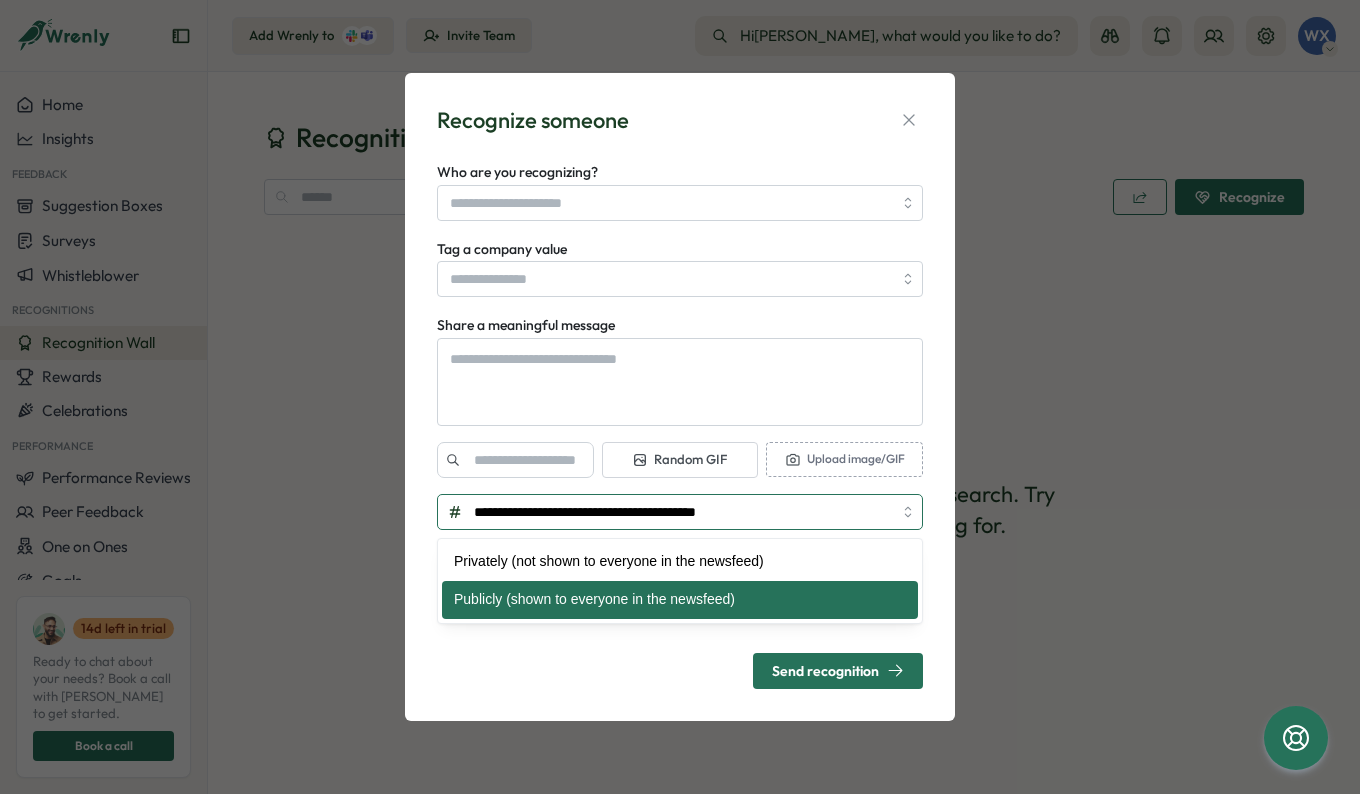click on "**********" at bounding box center (680, 512) 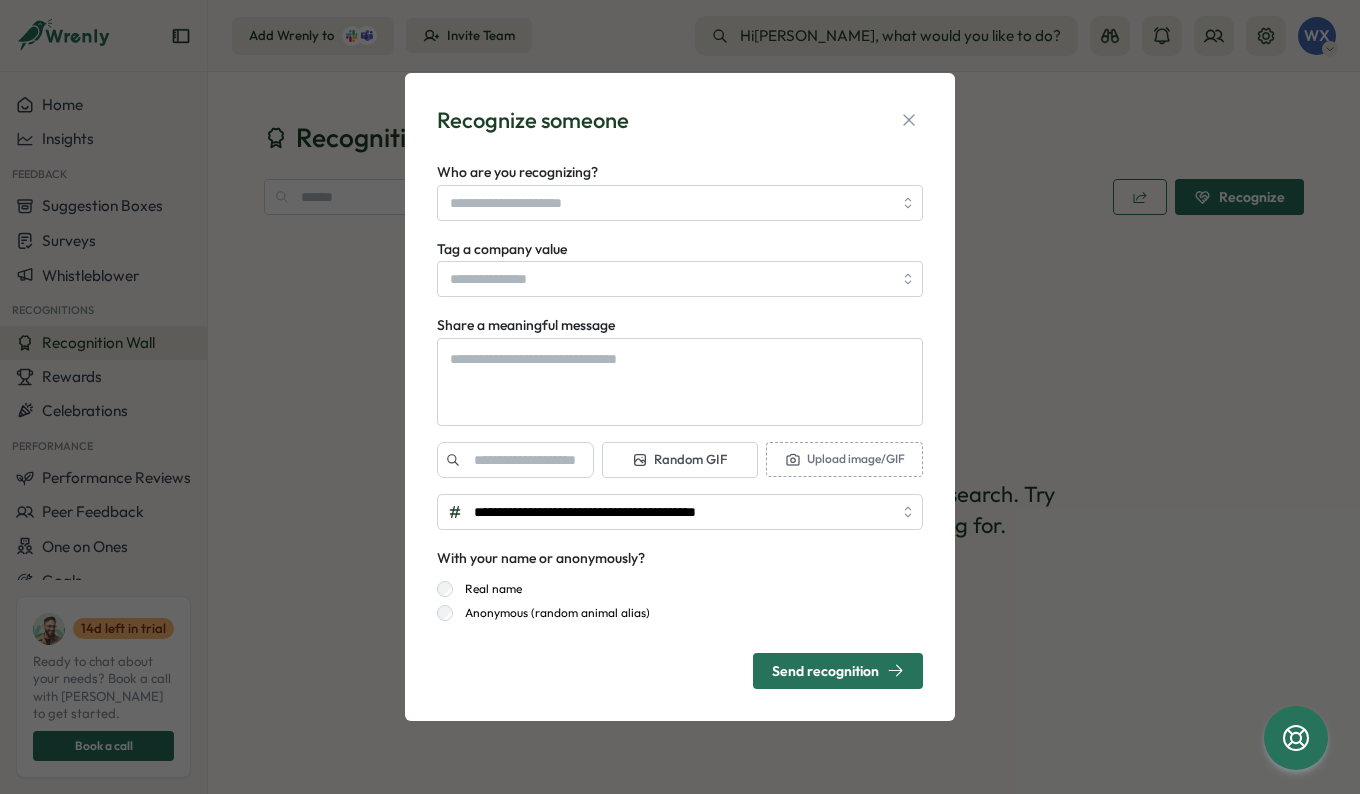 click on "Anonymous (random animal alias)" at bounding box center [551, 613] 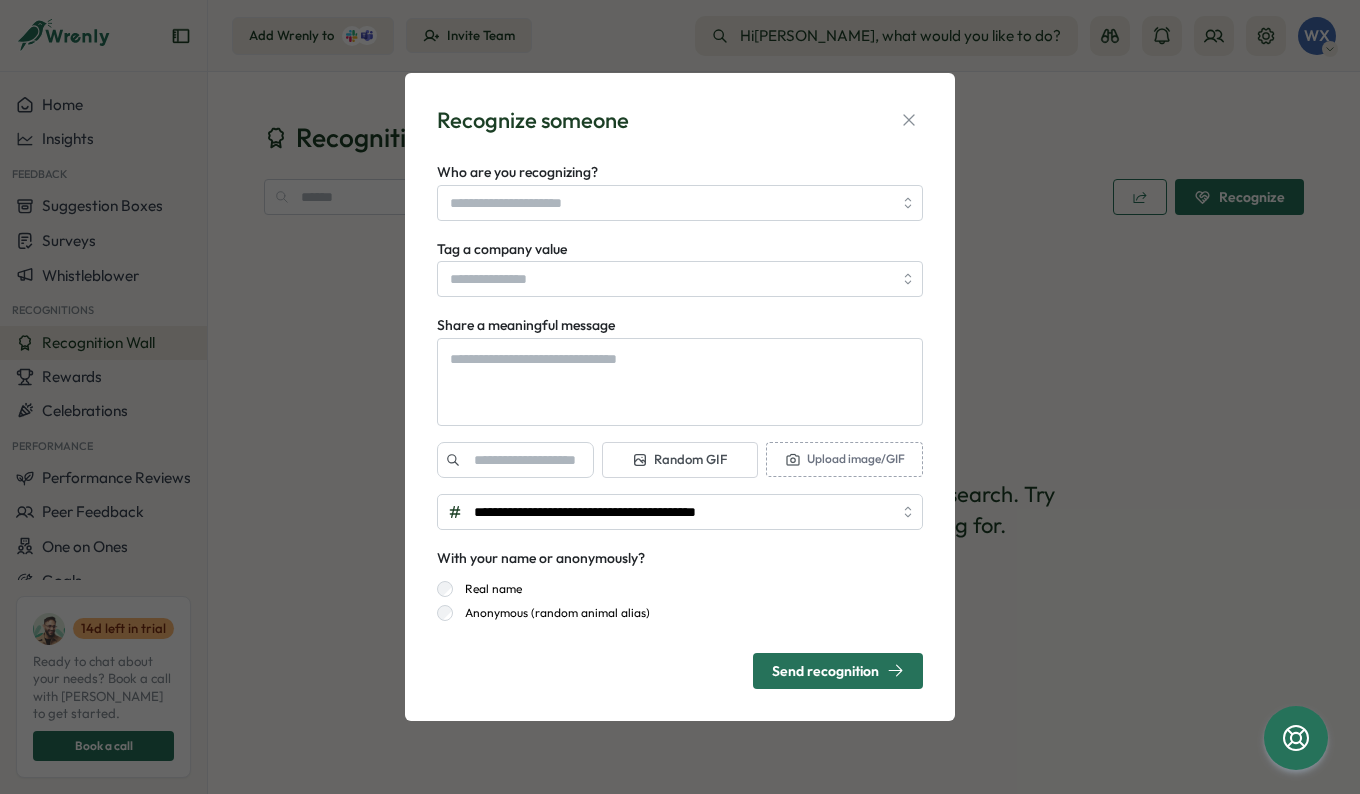 click on "Real name" at bounding box center (487, 589) 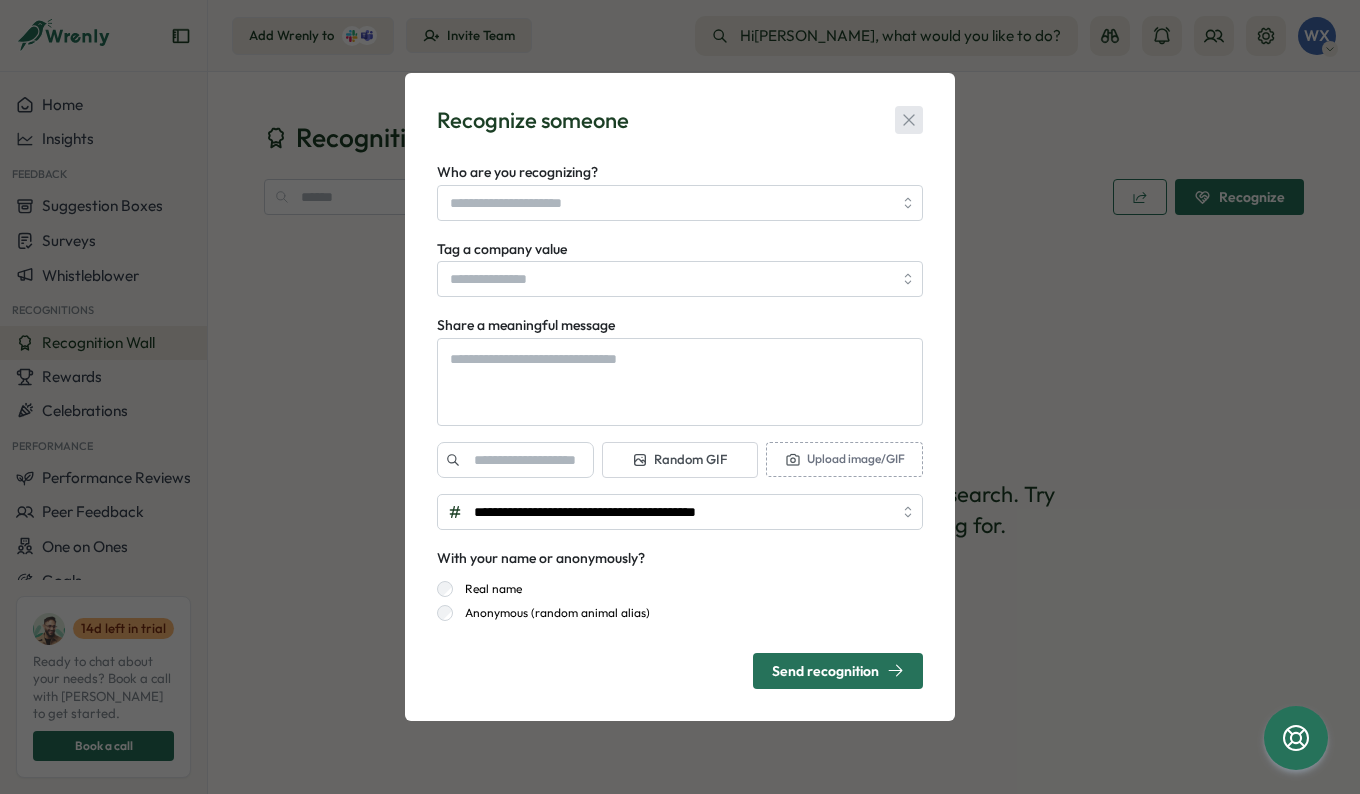 click 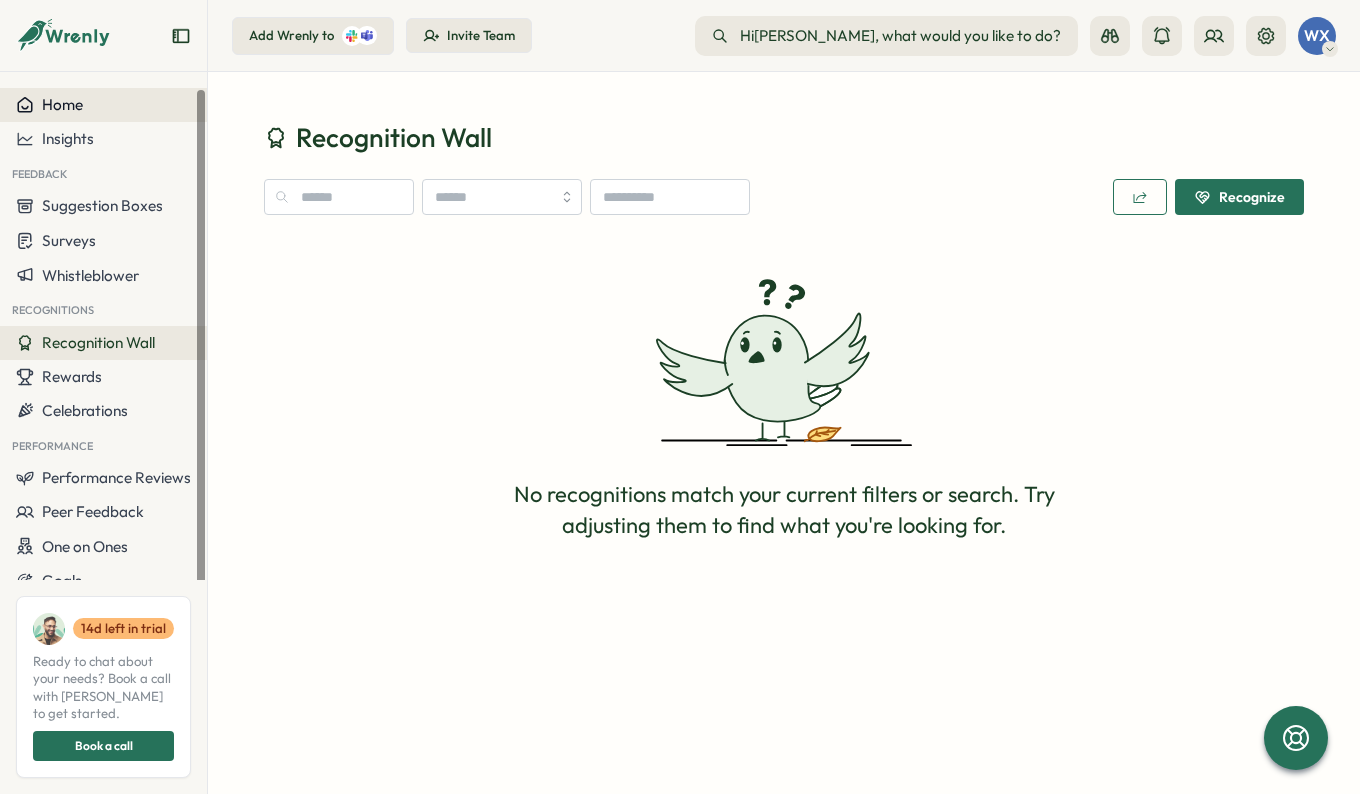 click on "Home" at bounding box center [62, 104] 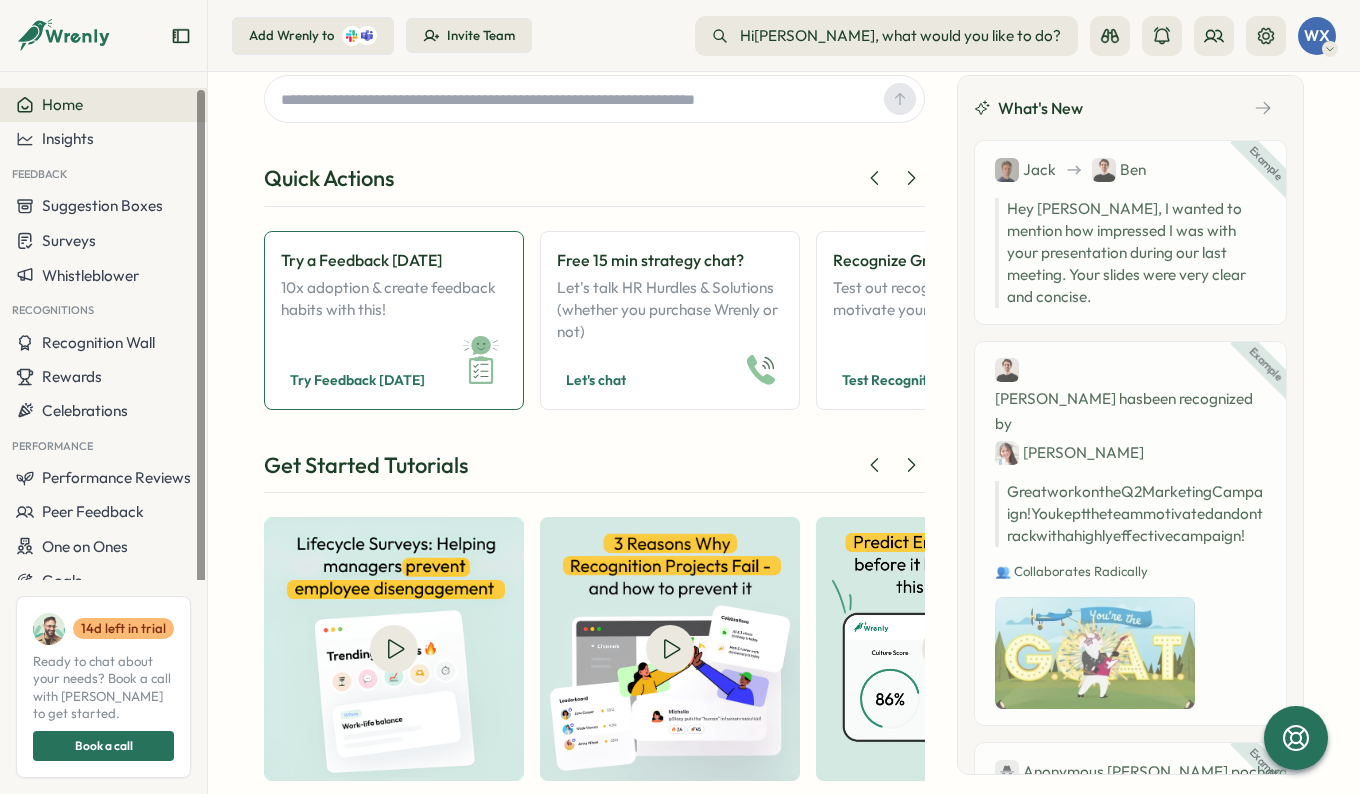 scroll, scrollTop: 79, scrollLeft: 0, axis: vertical 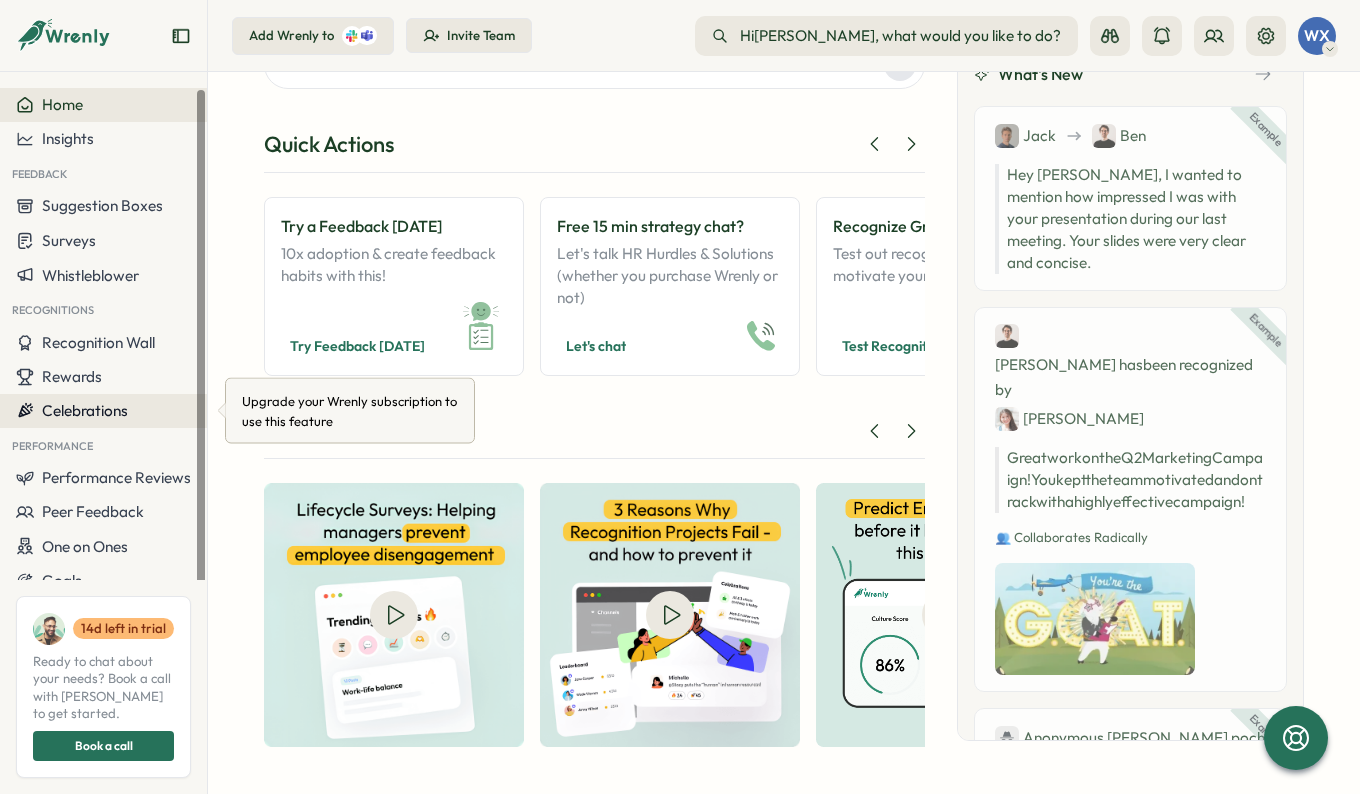 click on "Celebrations" at bounding box center (85, 410) 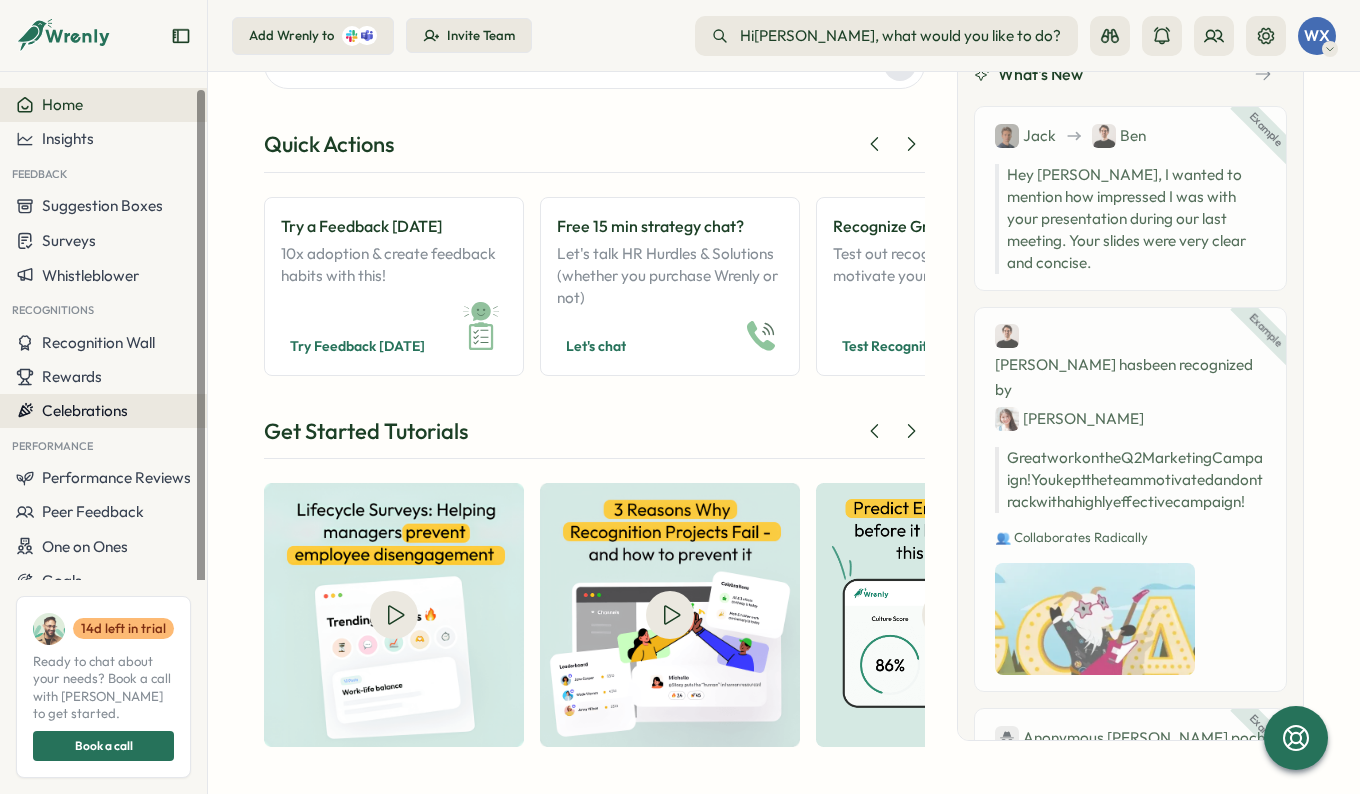 click on "Celebrations" at bounding box center (85, 410) 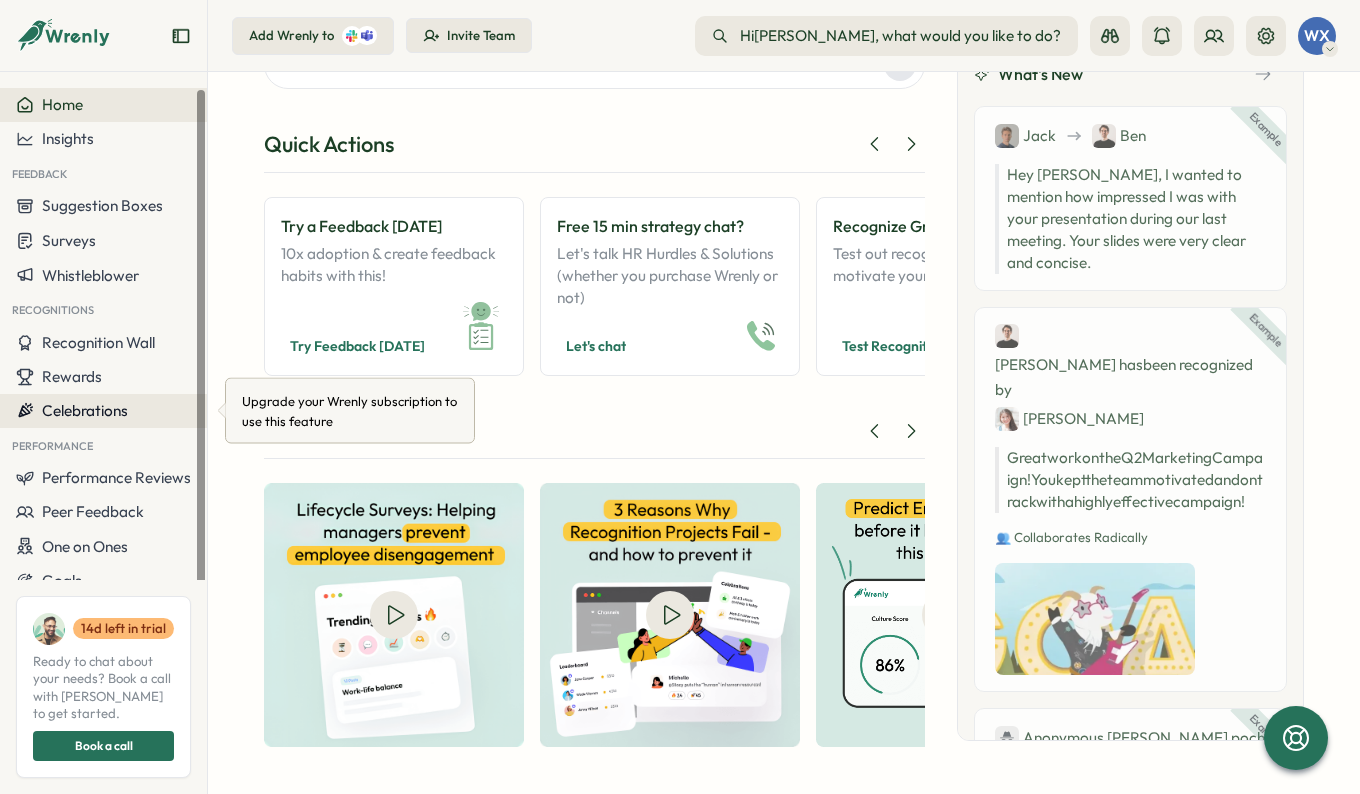 scroll, scrollTop: 1, scrollLeft: 0, axis: vertical 